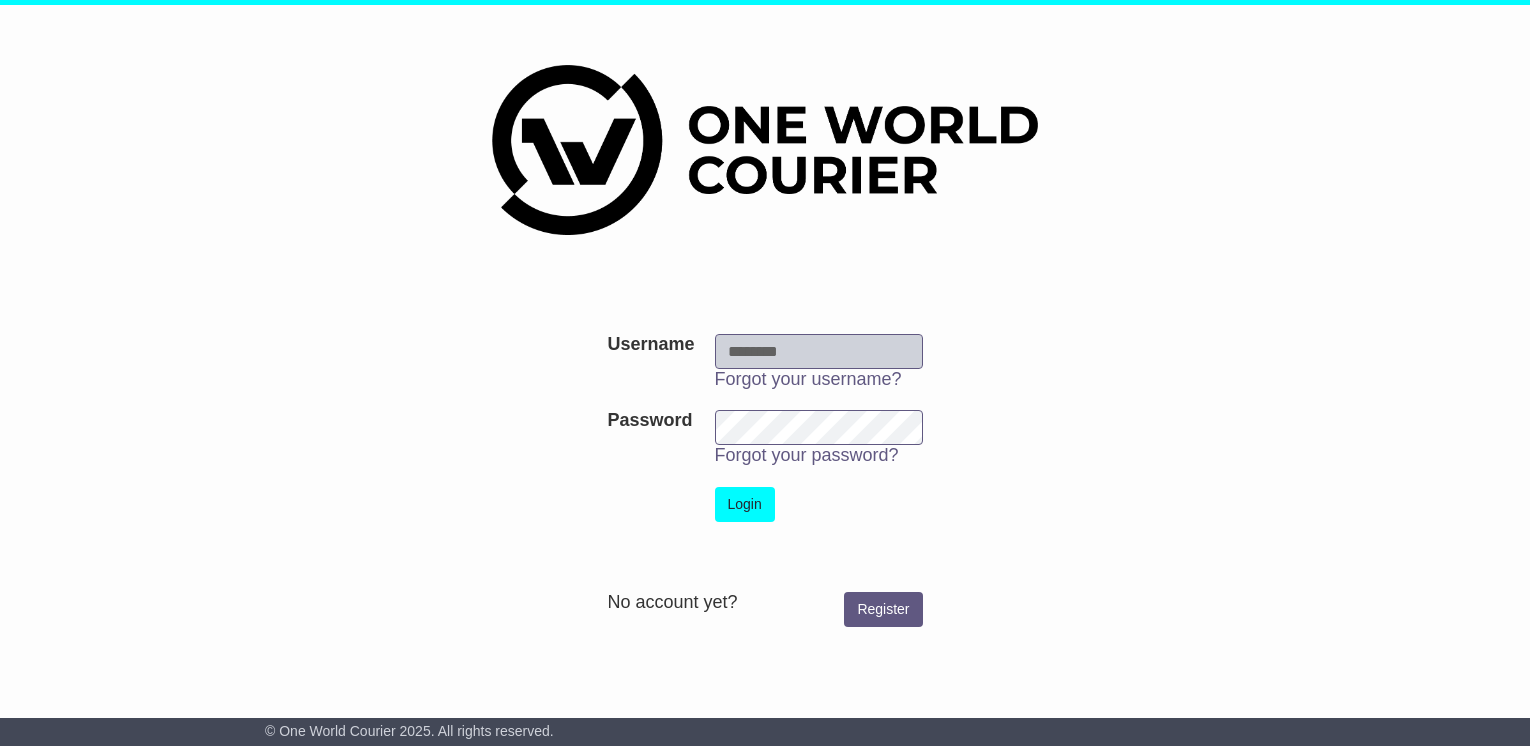 scroll, scrollTop: 0, scrollLeft: 0, axis: both 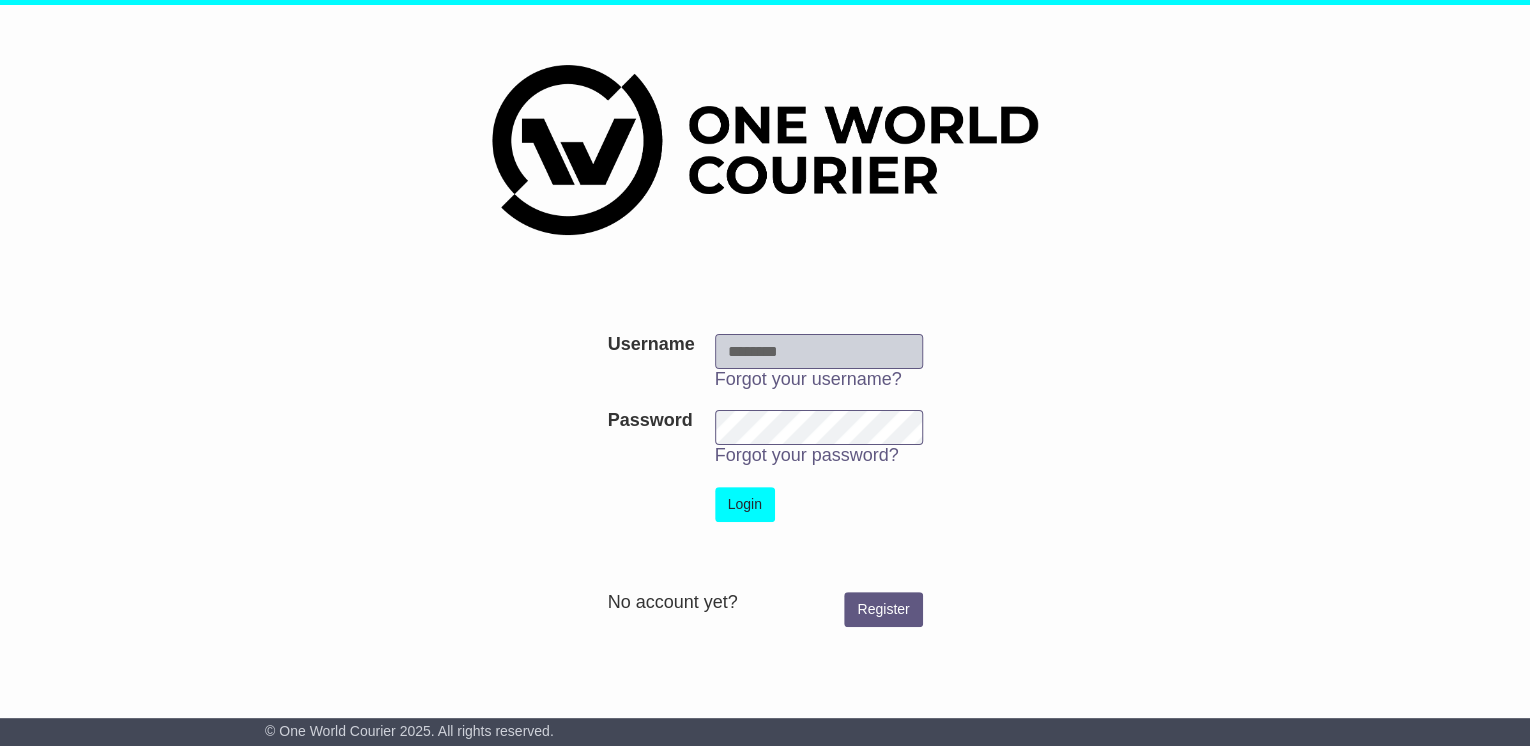 type on "**********" 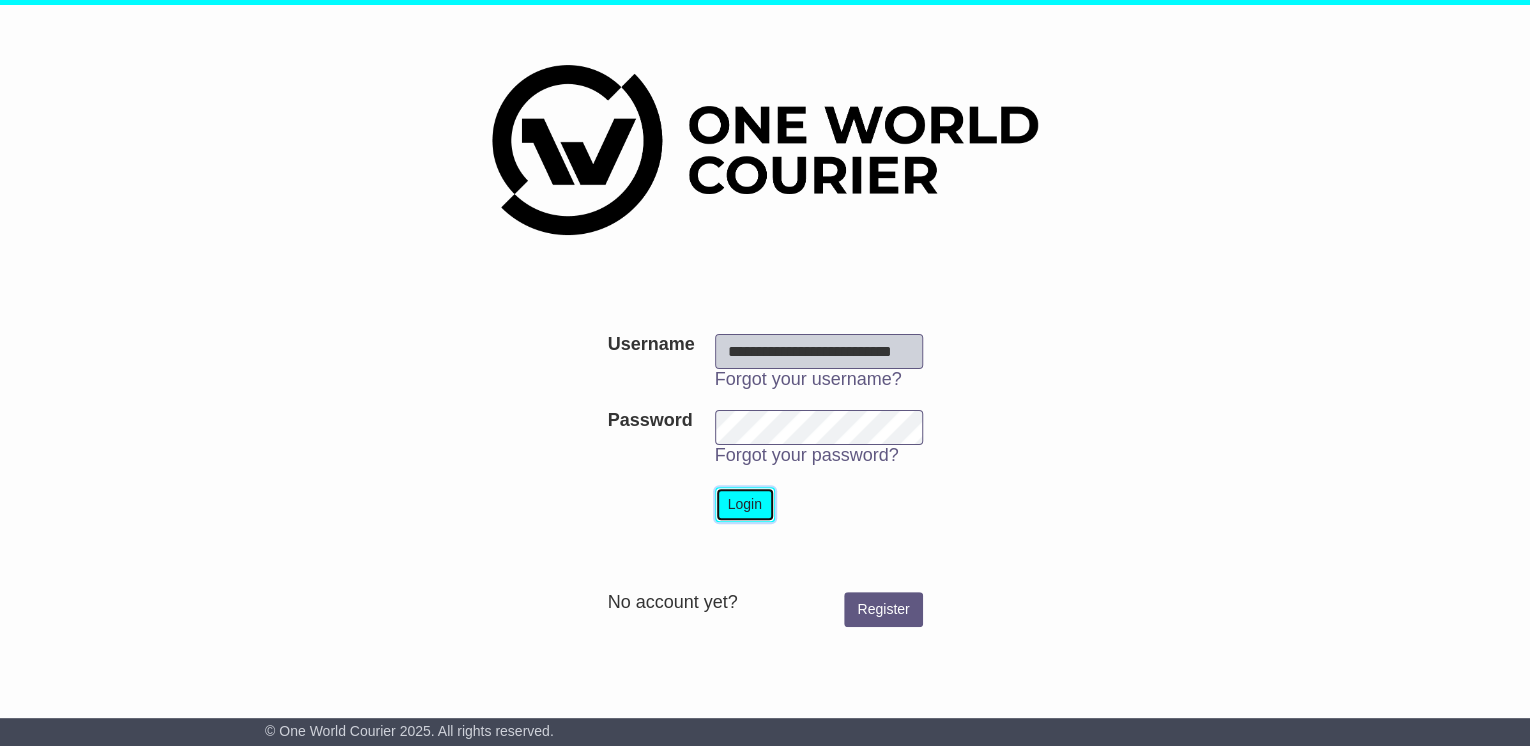 click on "Login" at bounding box center (745, 504) 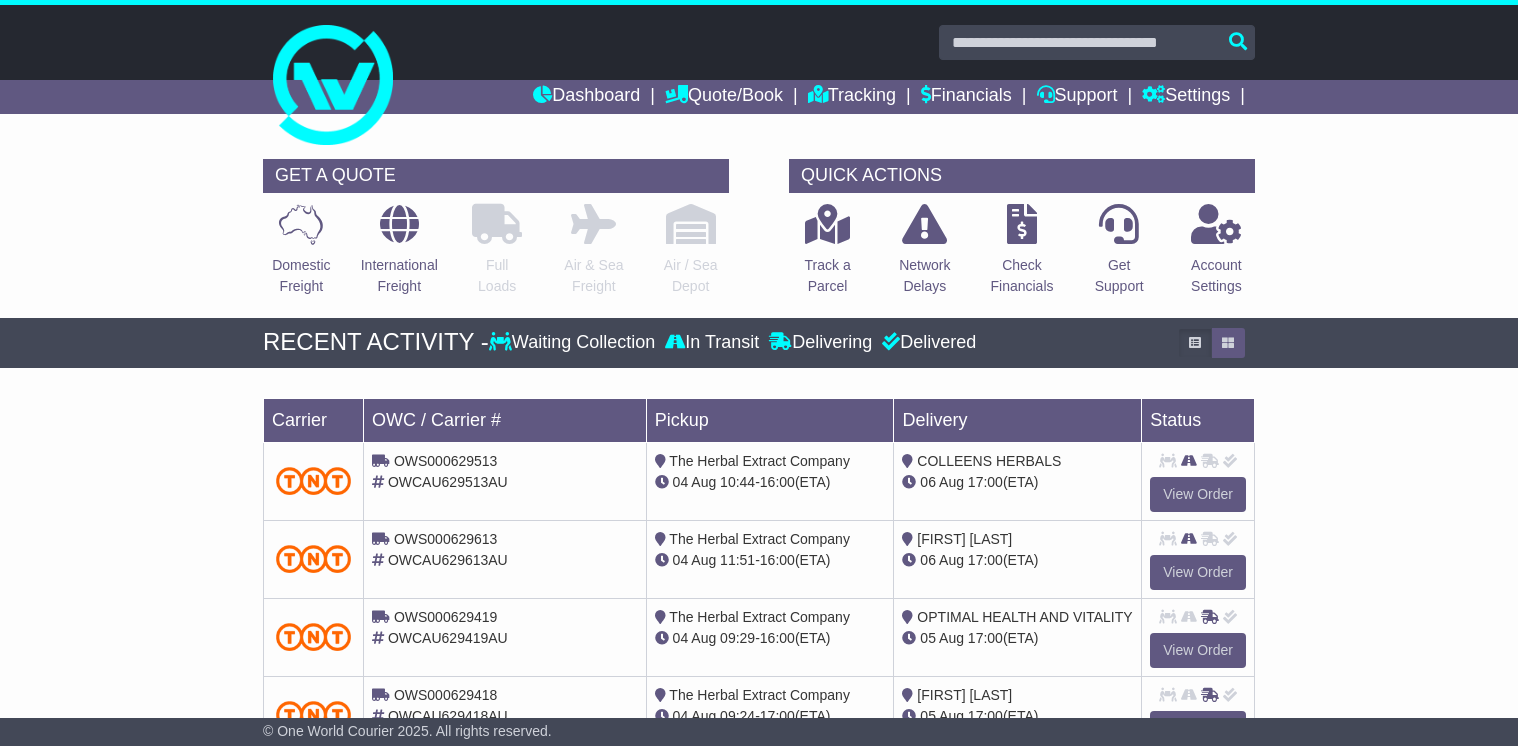 scroll, scrollTop: 0, scrollLeft: 0, axis: both 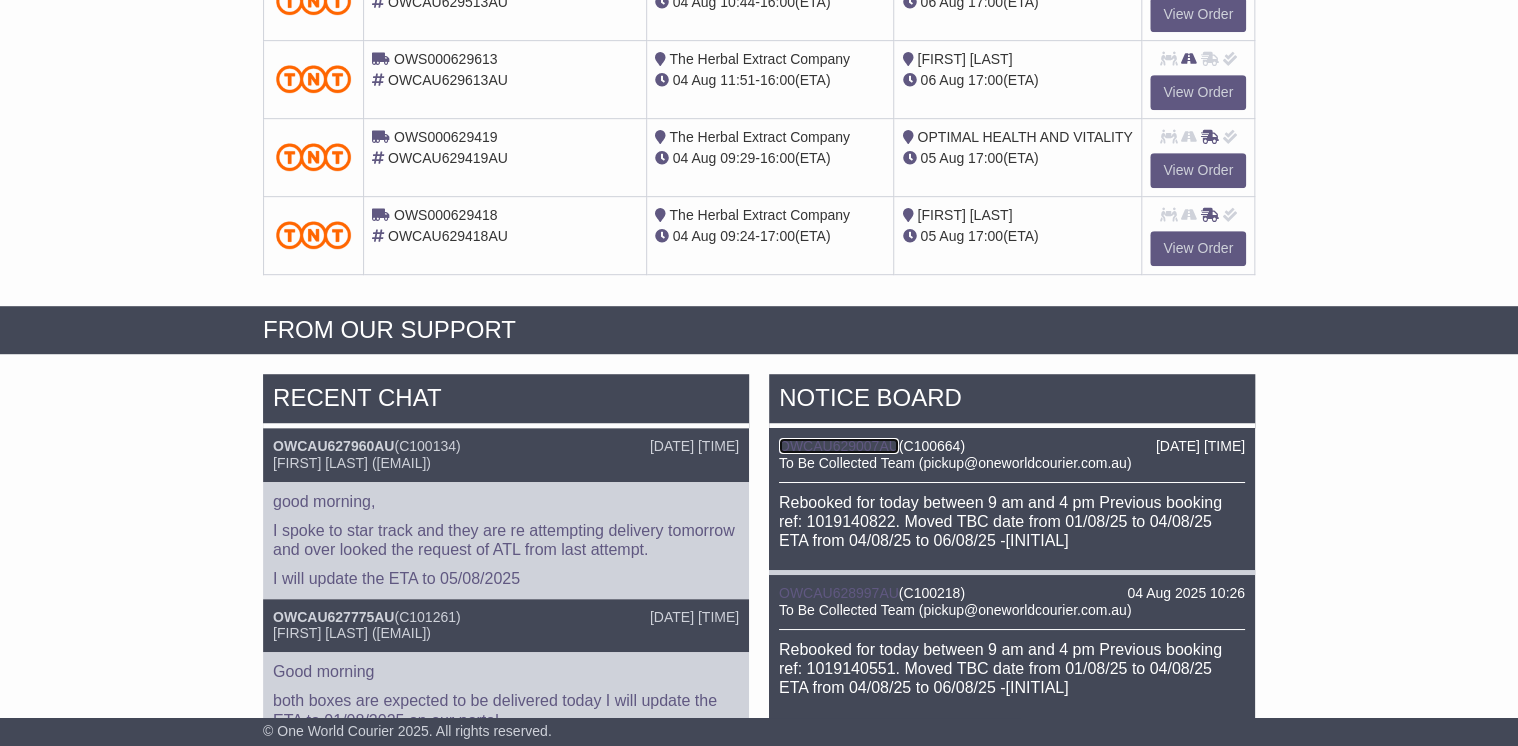 click on "OWCAU629007AU" at bounding box center (839, 446) 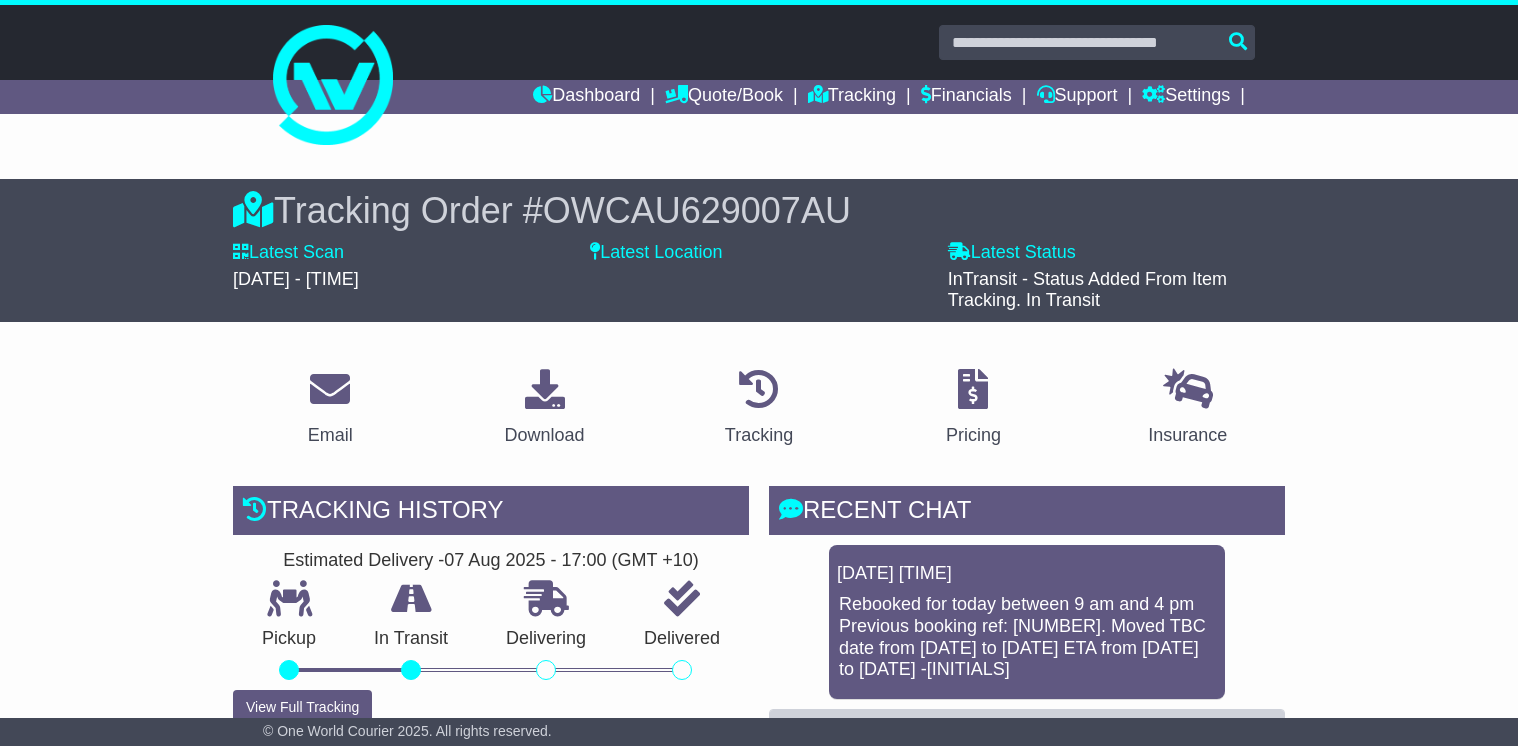 scroll, scrollTop: 0, scrollLeft: 0, axis: both 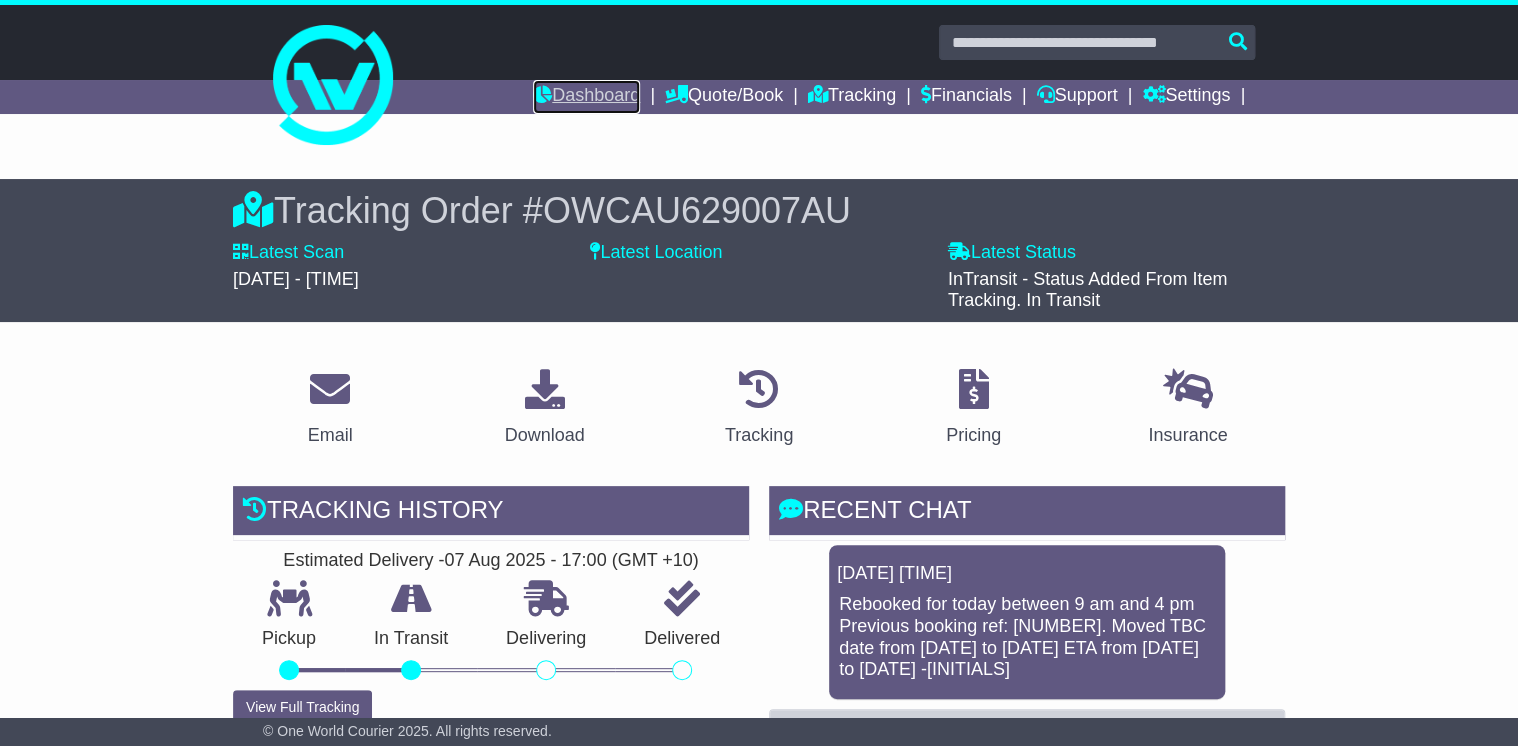 click on "Dashboard" at bounding box center [586, 97] 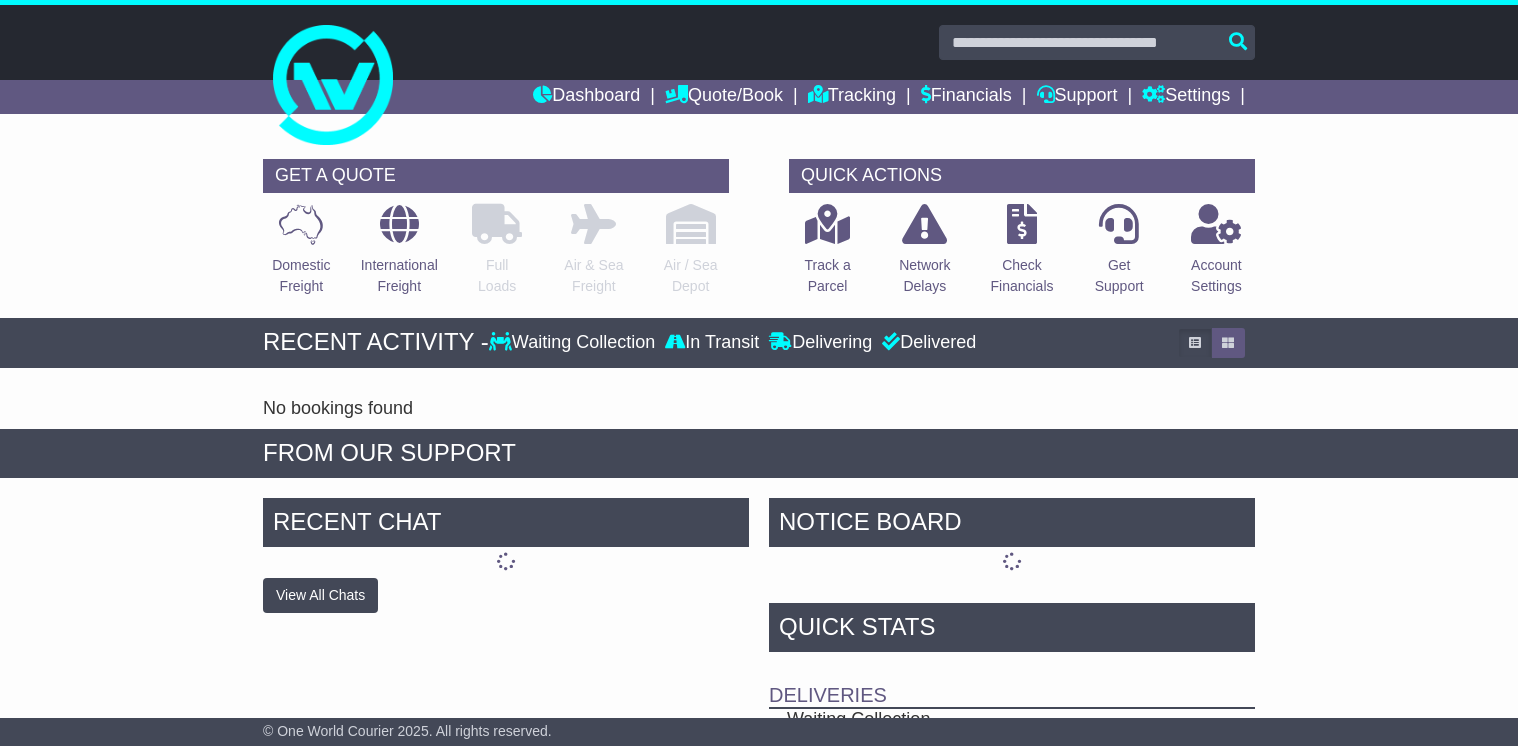 scroll, scrollTop: 0, scrollLeft: 0, axis: both 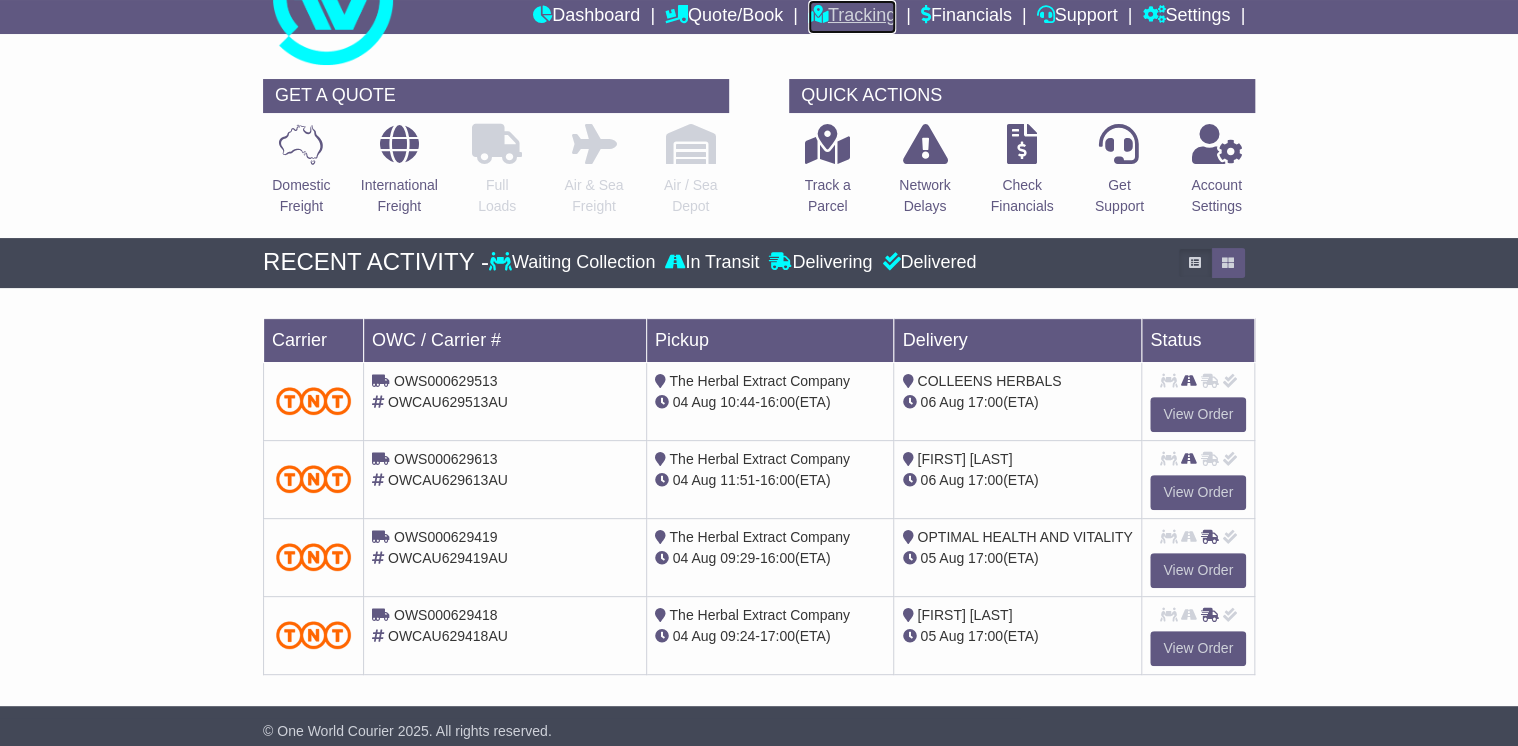 click on "Tracking" at bounding box center [852, 17] 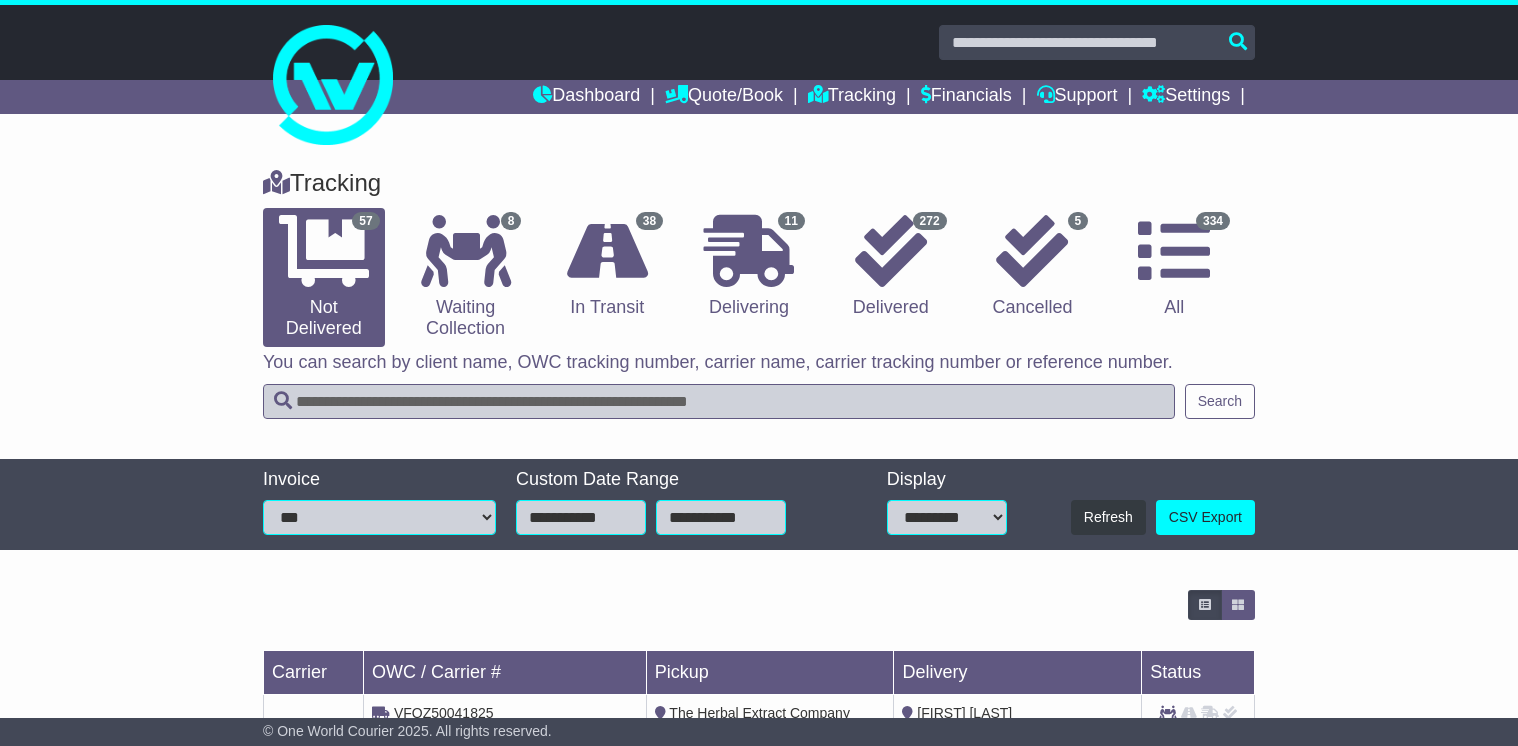 scroll, scrollTop: 0, scrollLeft: 0, axis: both 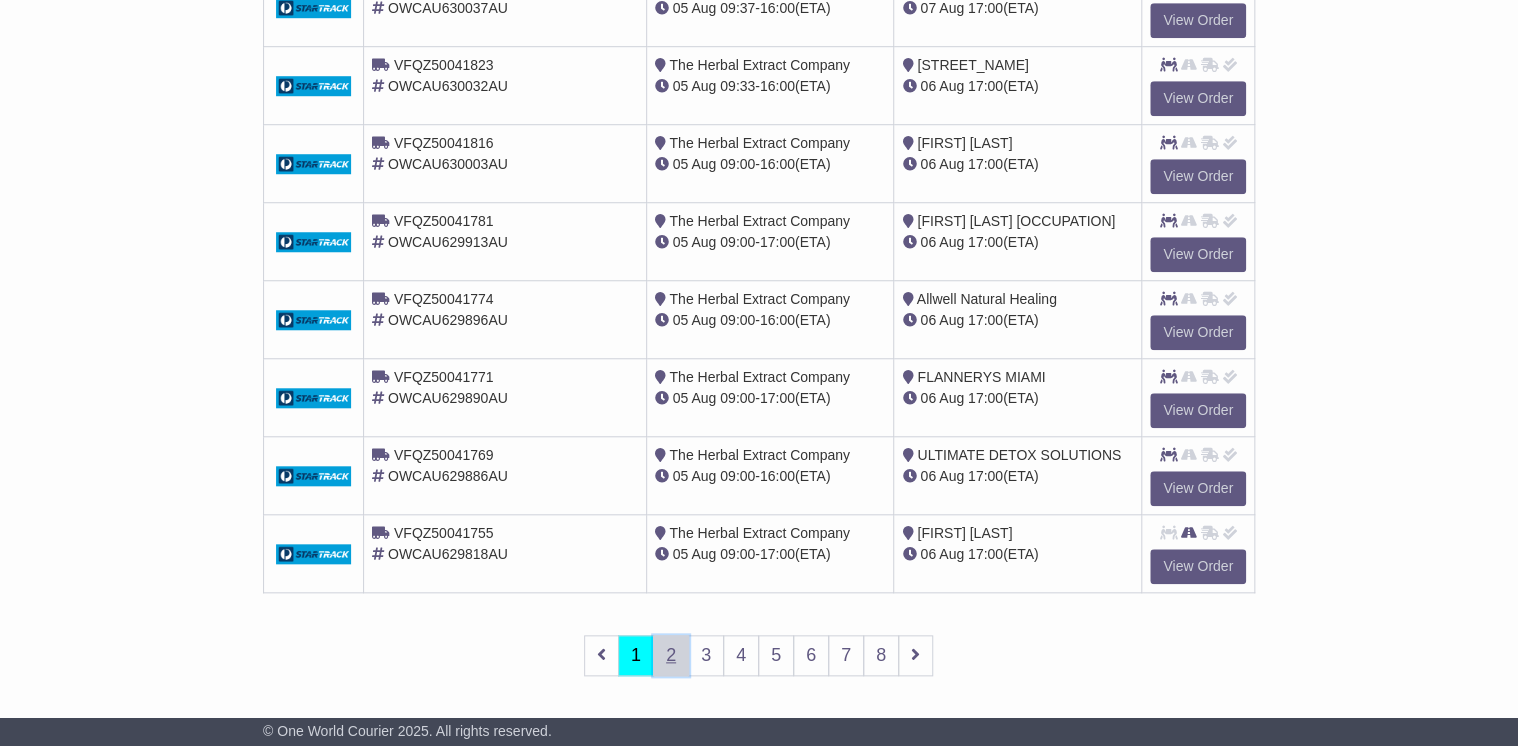 click on "2" at bounding box center (671, 655) 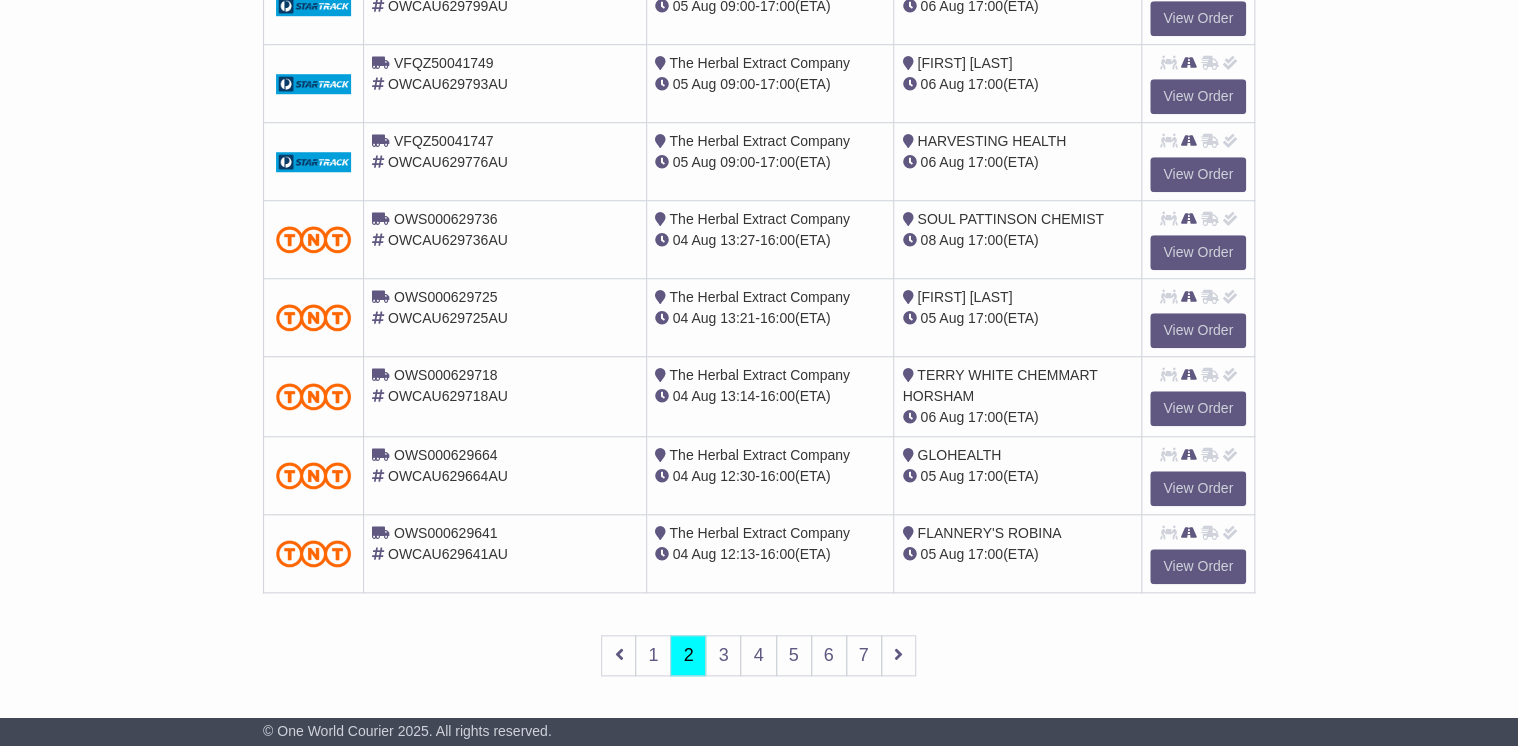 scroll, scrollTop: 728, scrollLeft: 0, axis: vertical 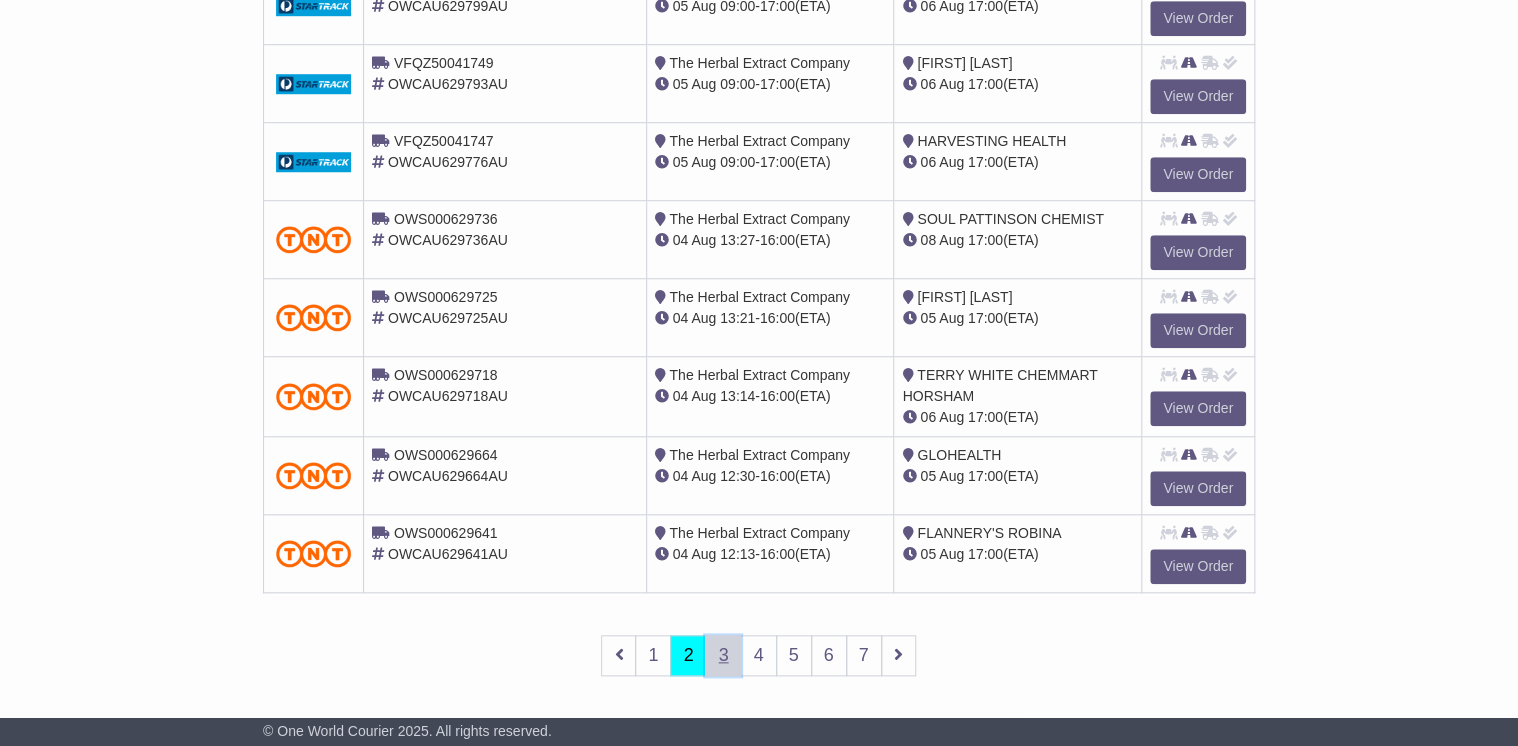 click on "3" at bounding box center (723, 655) 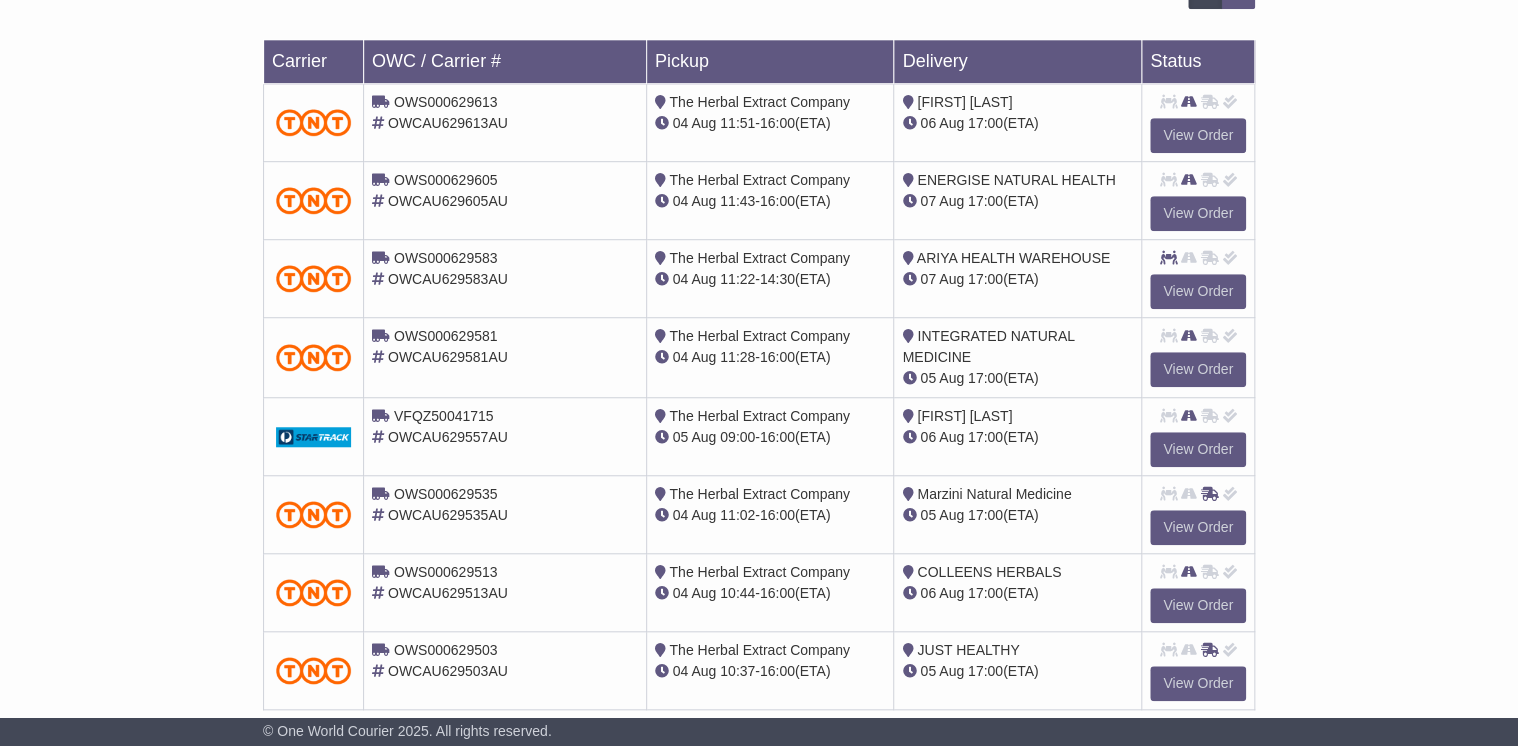 scroll, scrollTop: 726, scrollLeft: 0, axis: vertical 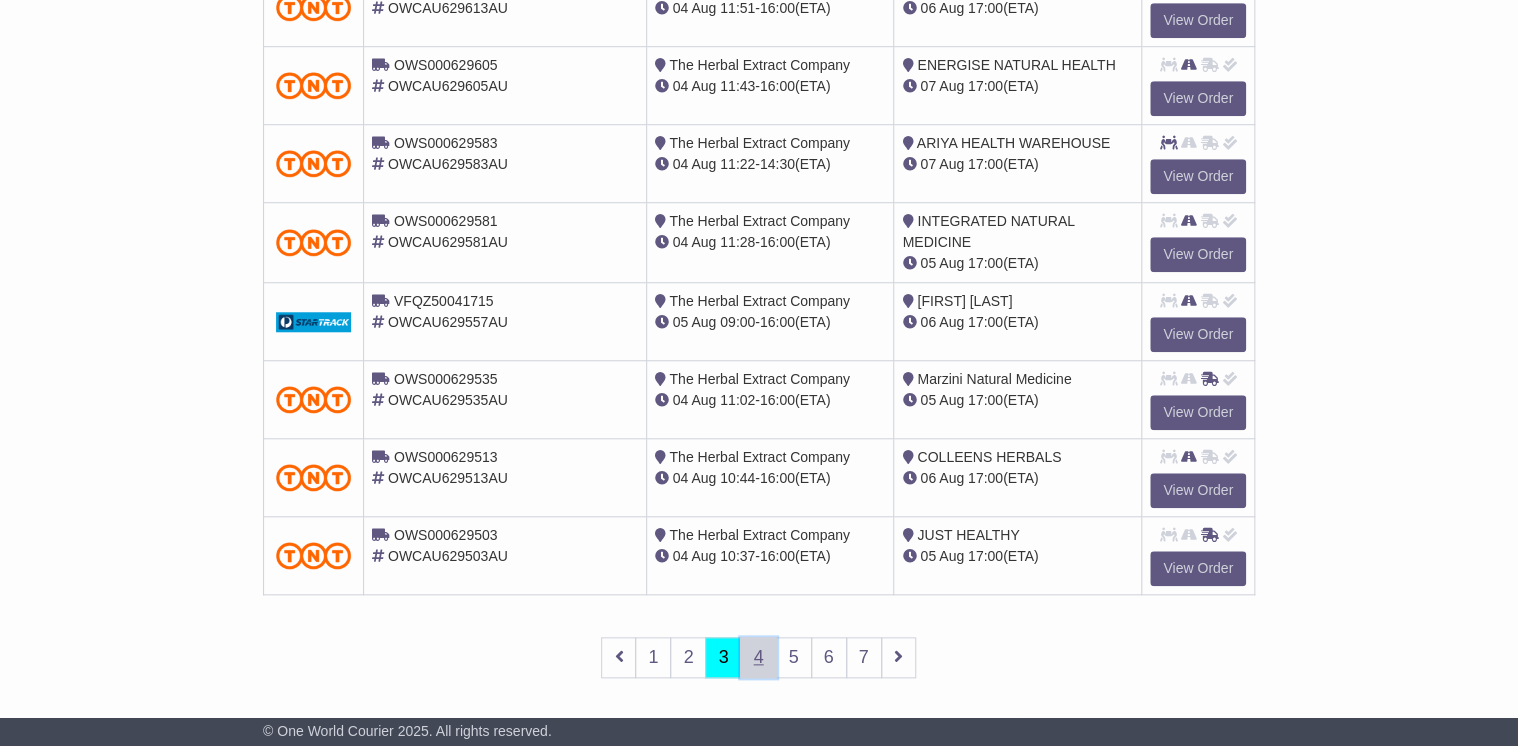 click on "4" at bounding box center (758, 657) 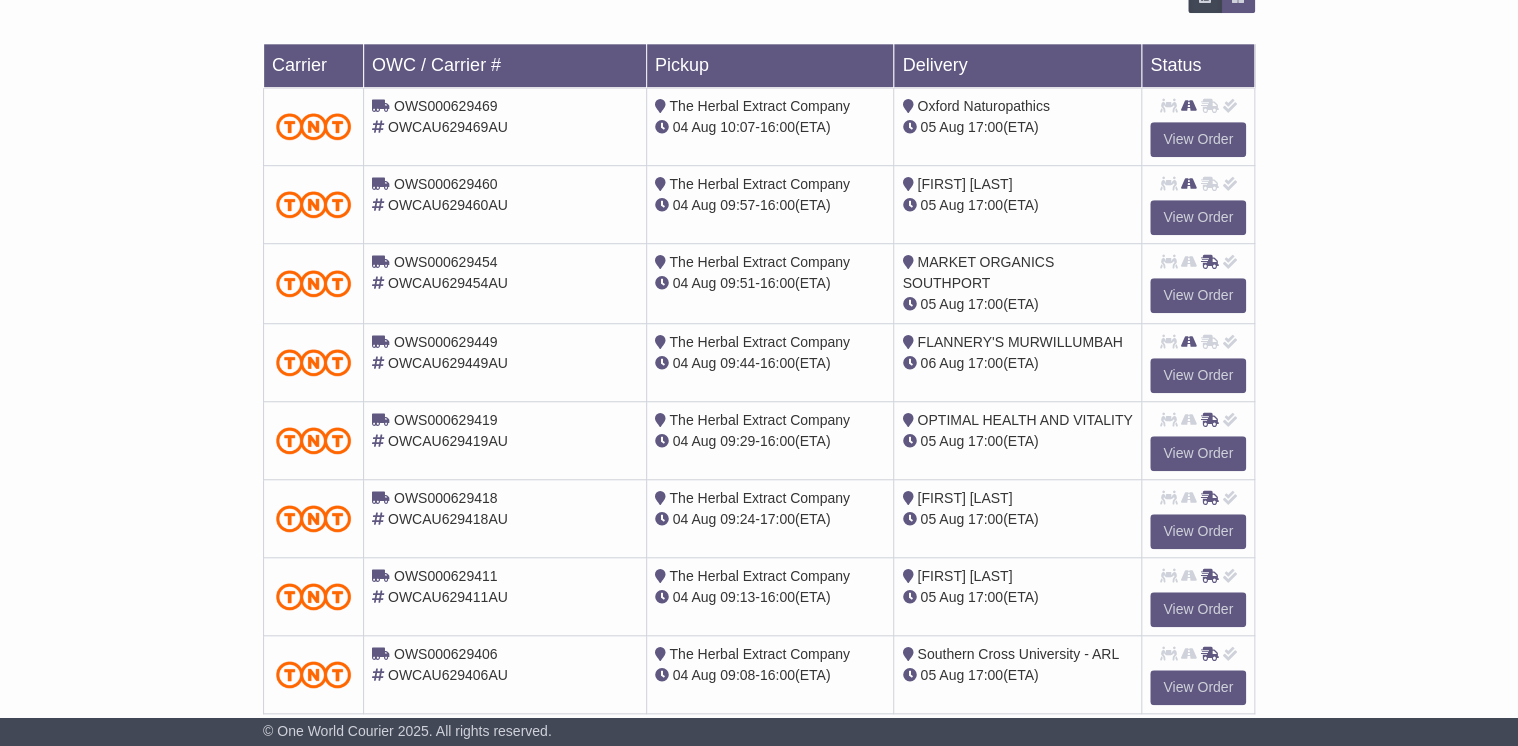 scroll, scrollTop: 726, scrollLeft: 0, axis: vertical 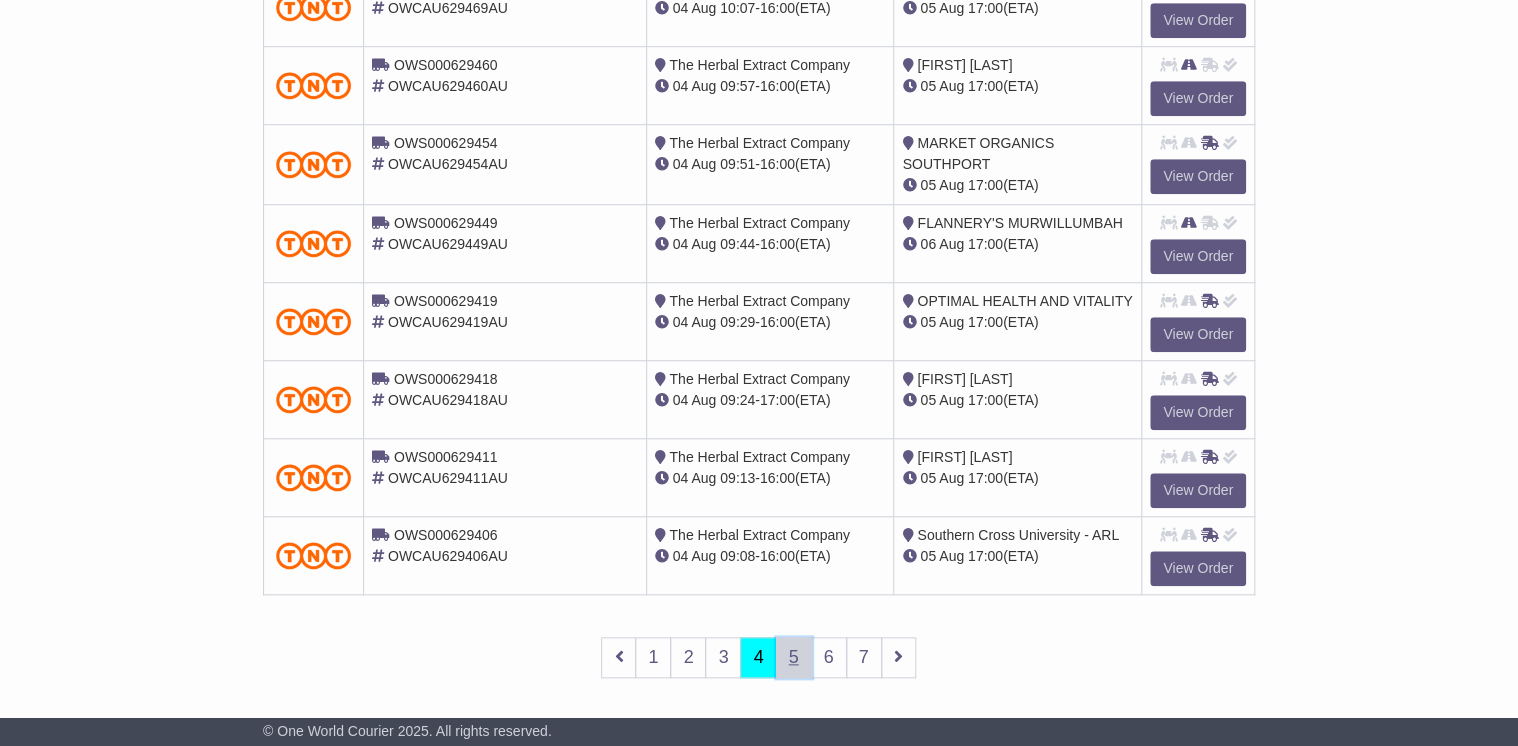 click on "5" at bounding box center [794, 657] 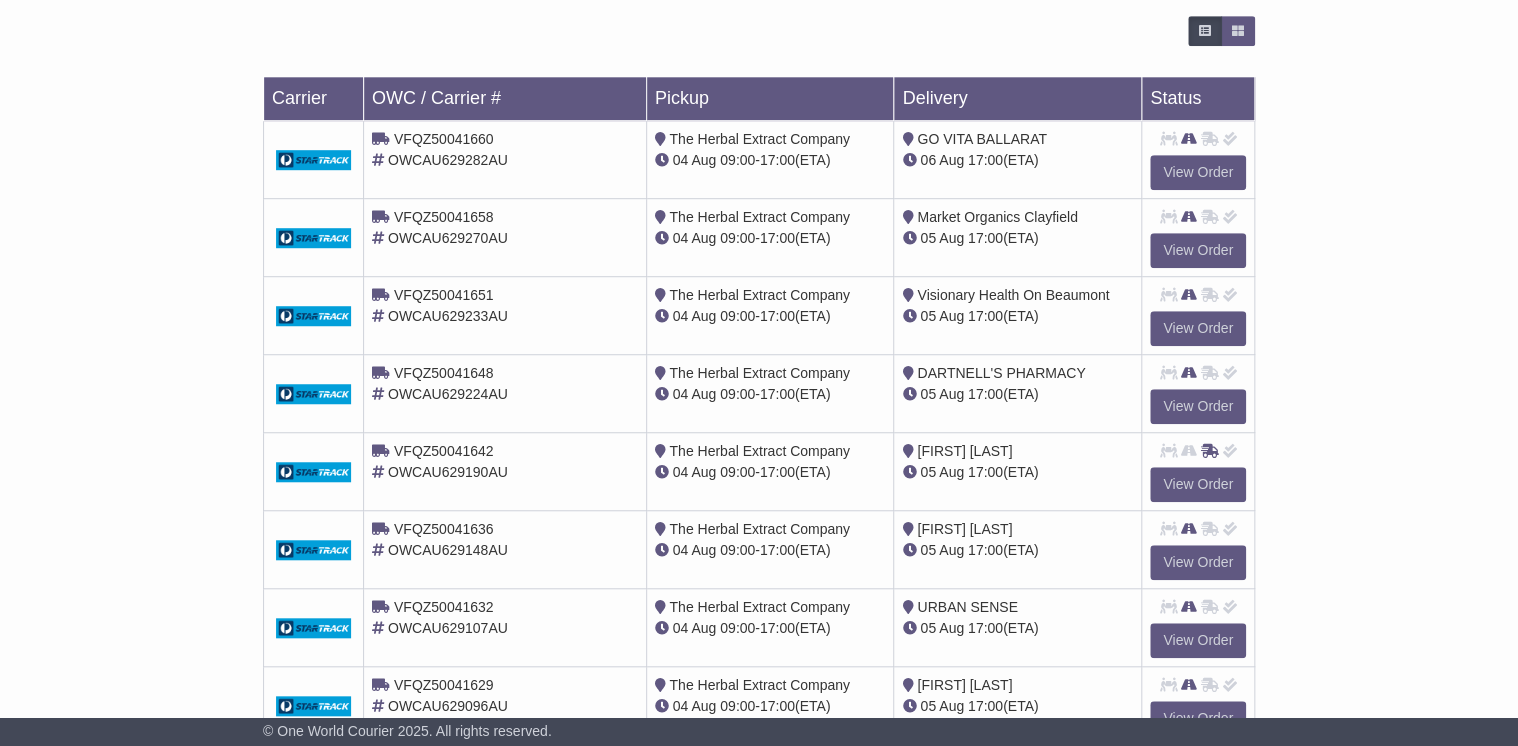 scroll, scrollTop: 726, scrollLeft: 0, axis: vertical 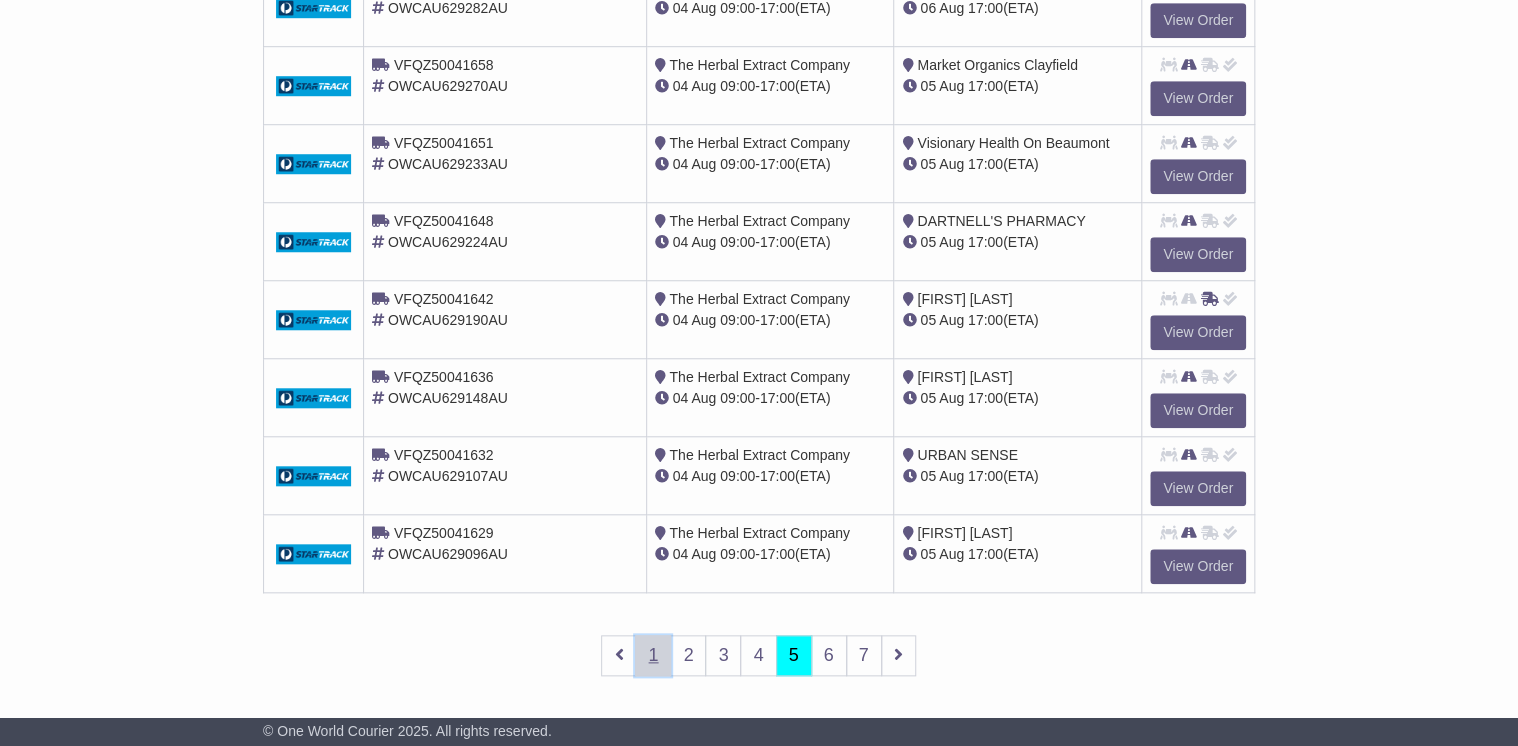 click on "1" at bounding box center (653, 655) 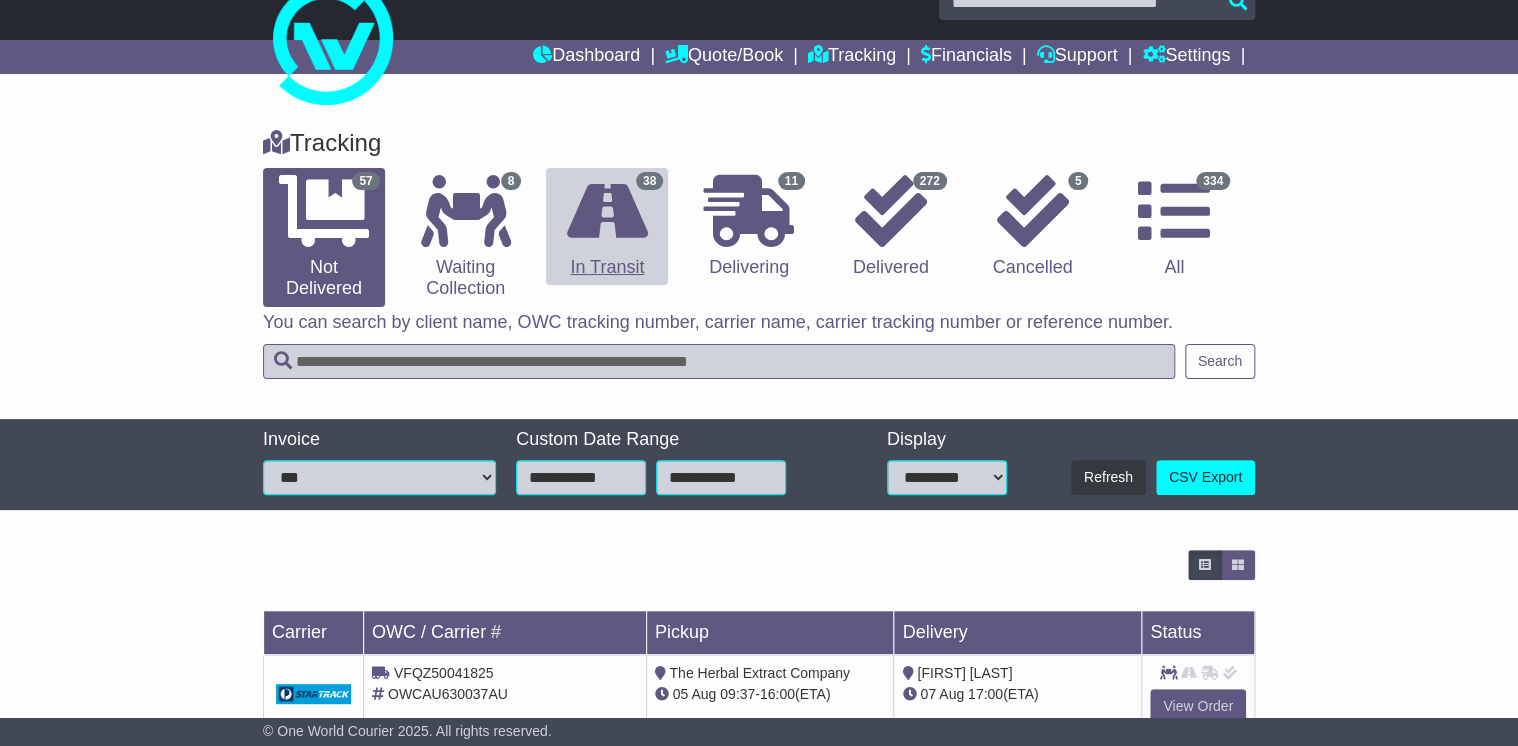 scroll, scrollTop: 0, scrollLeft: 0, axis: both 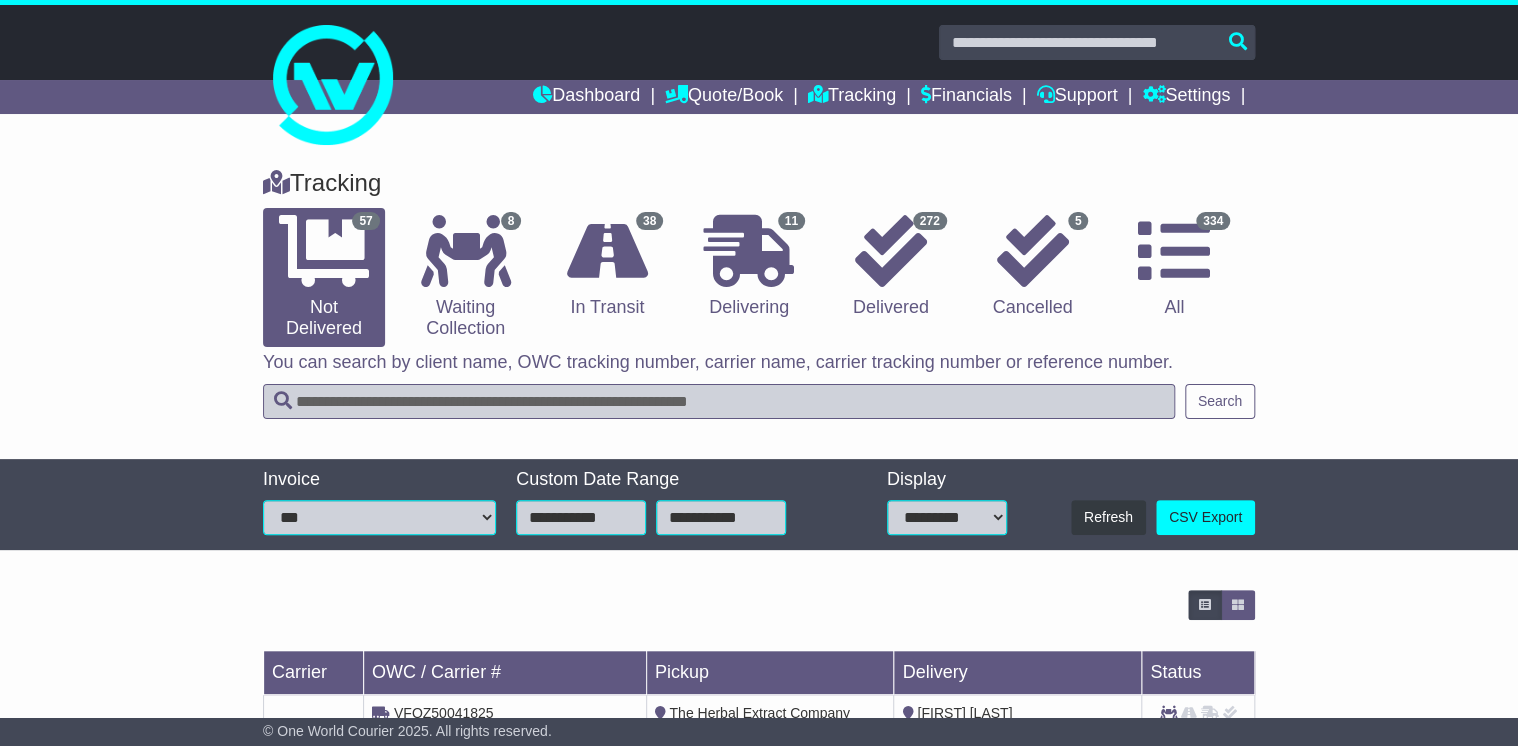 click at bounding box center (719, 401) 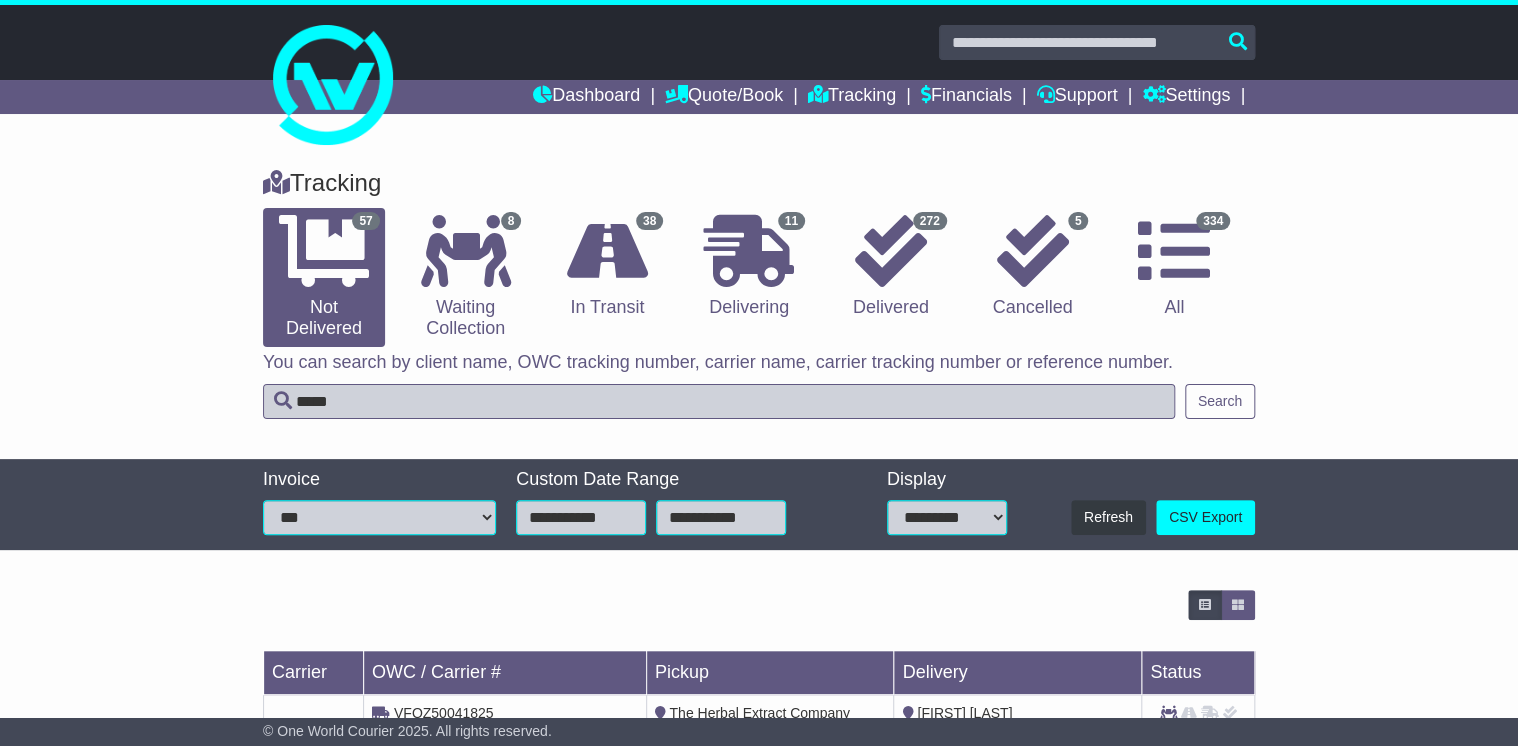 type on "*****" 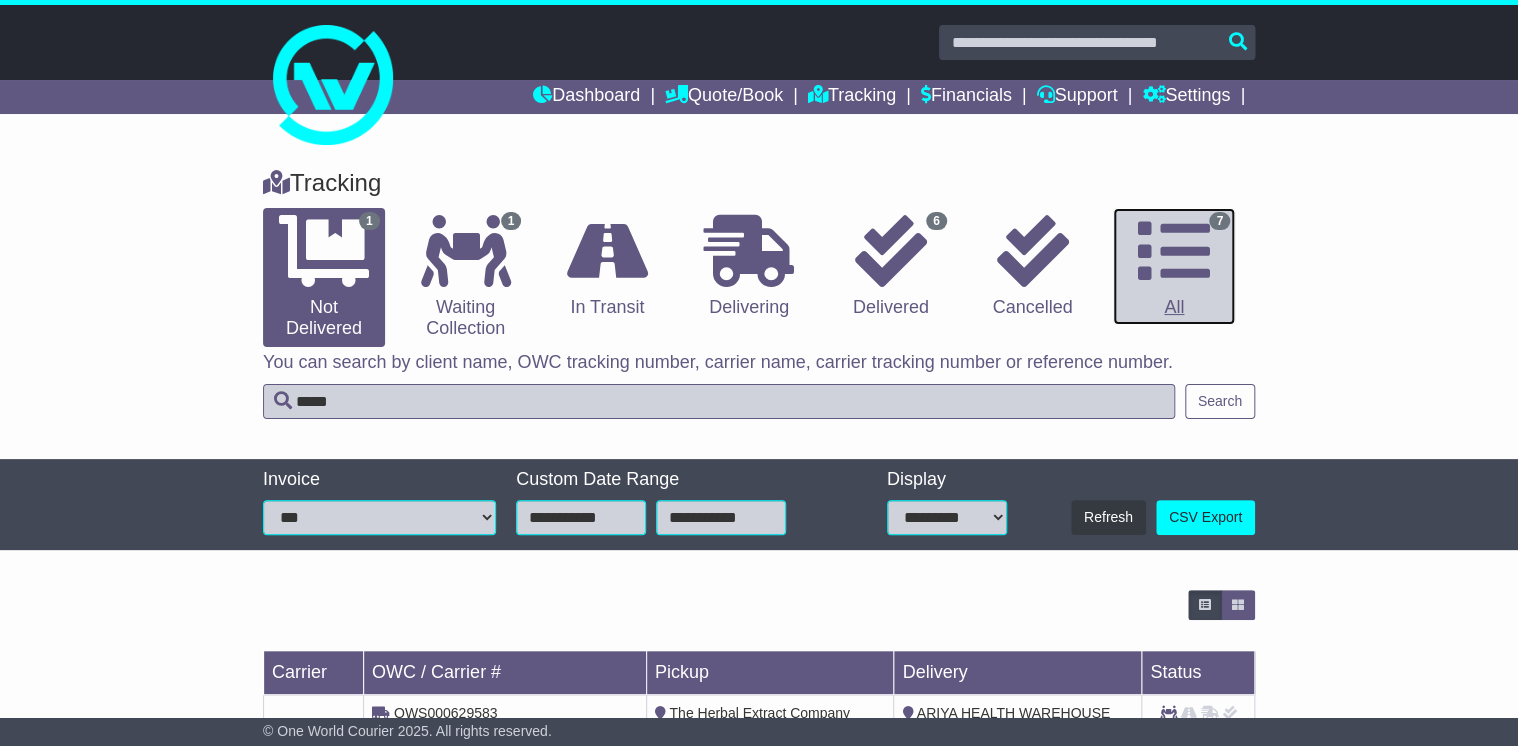 click at bounding box center [1174, 251] 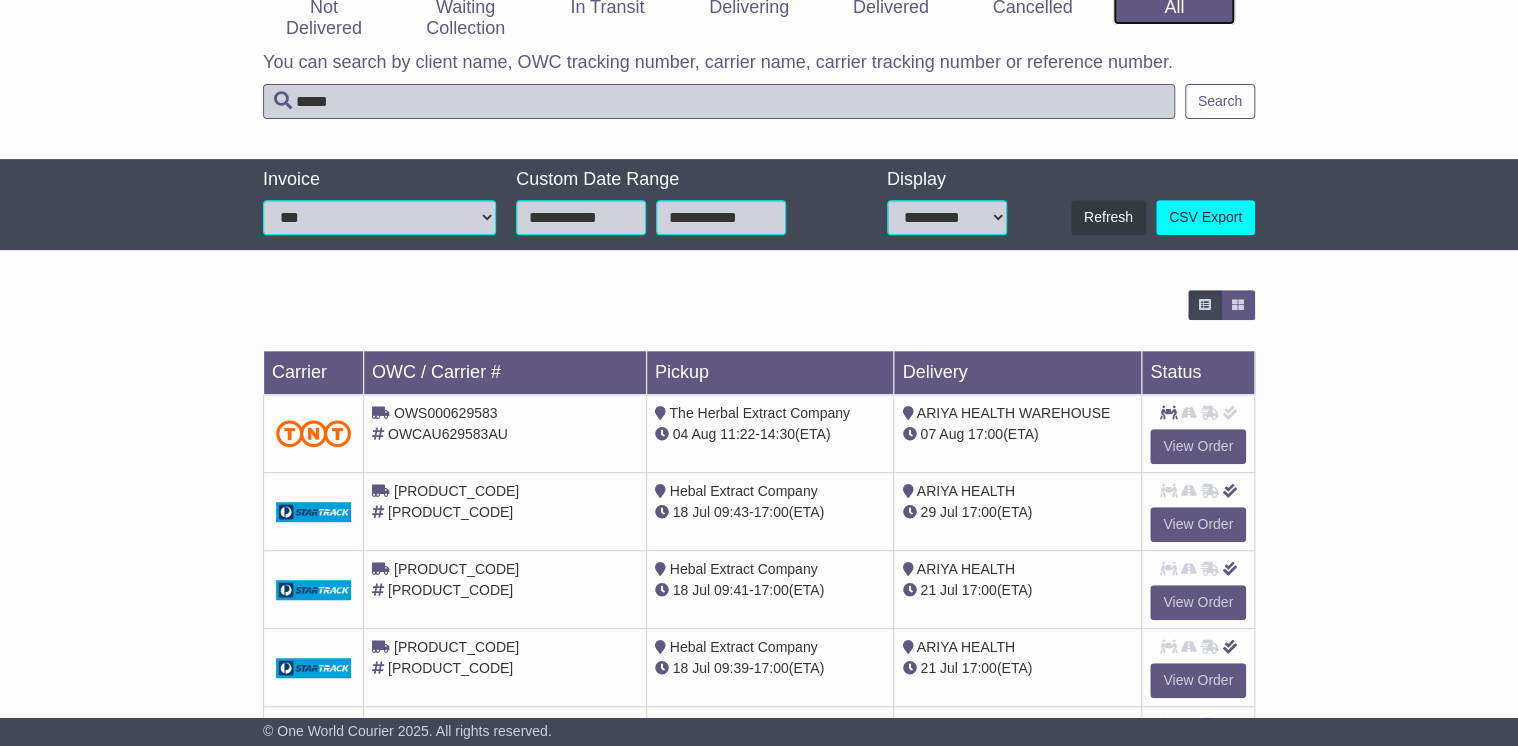 scroll, scrollTop: 320, scrollLeft: 0, axis: vertical 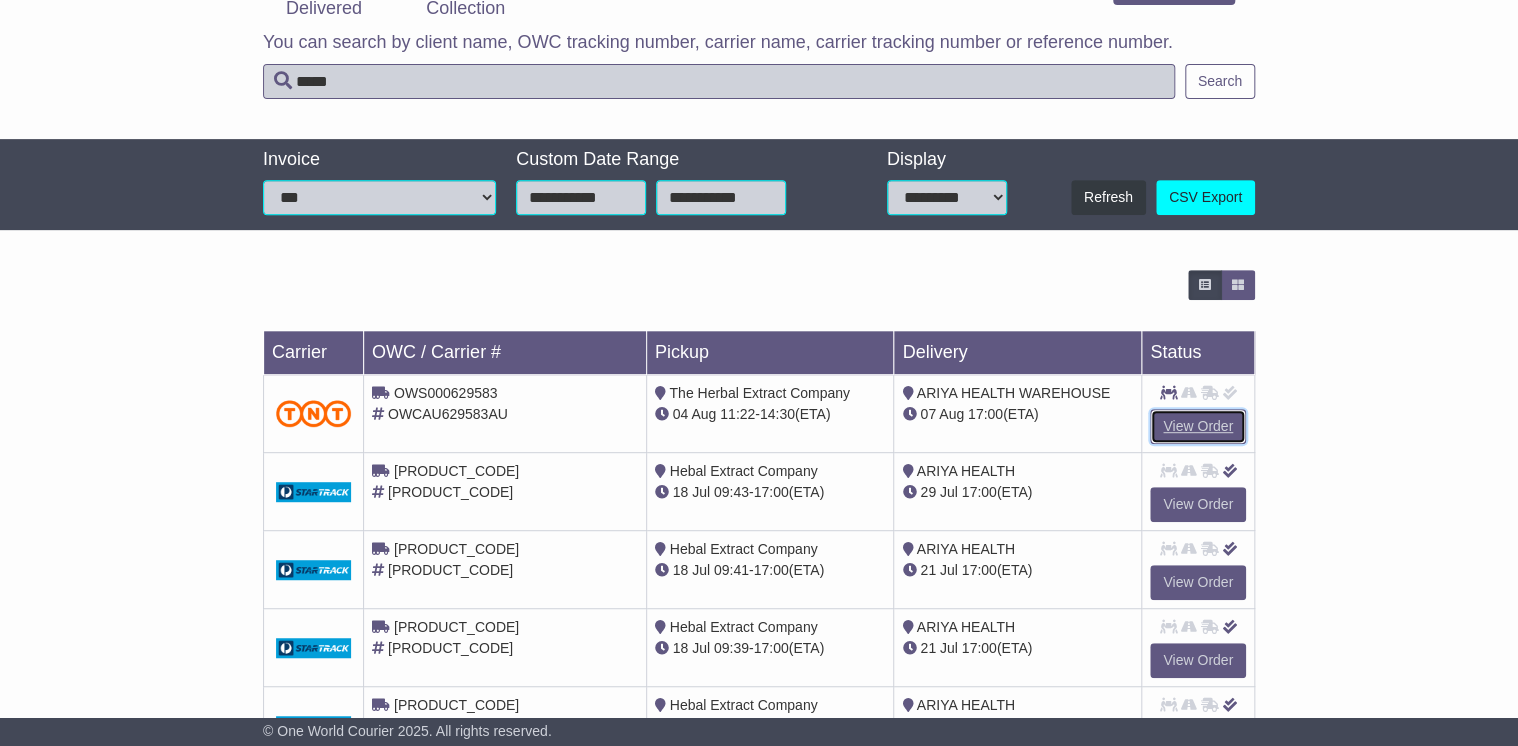 click on "View Order" at bounding box center [1198, 426] 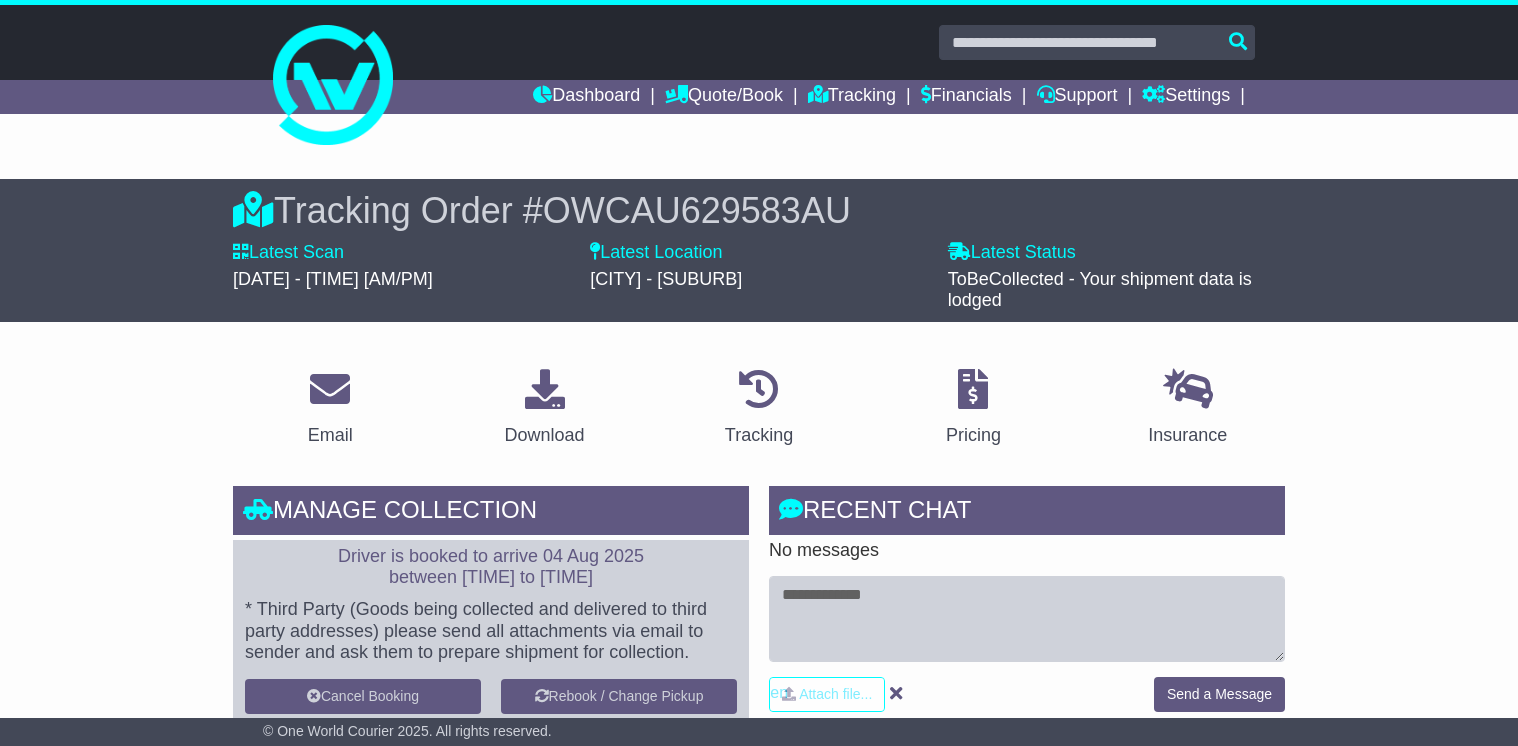 scroll, scrollTop: 0, scrollLeft: 0, axis: both 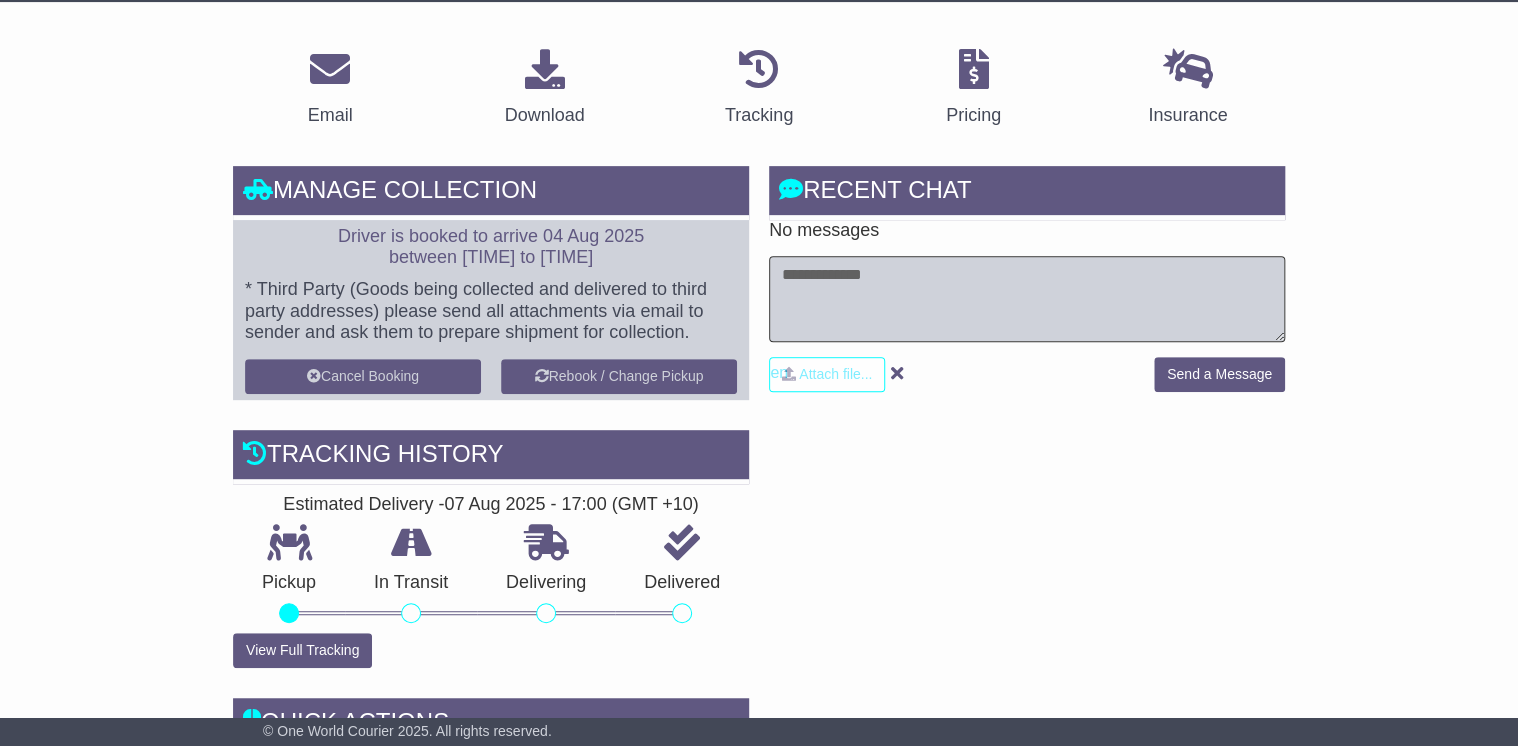 click at bounding box center [1027, 299] 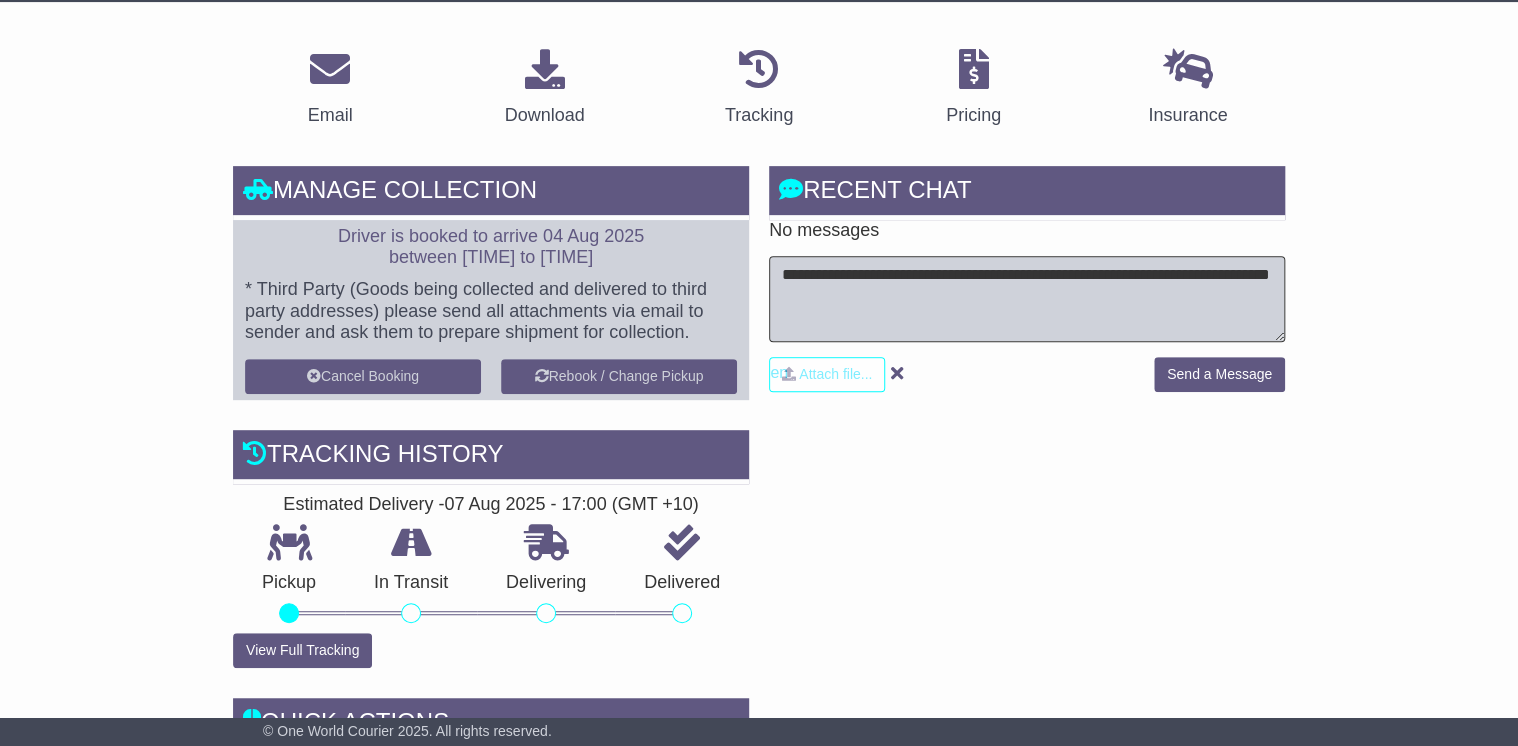 type on "**********" 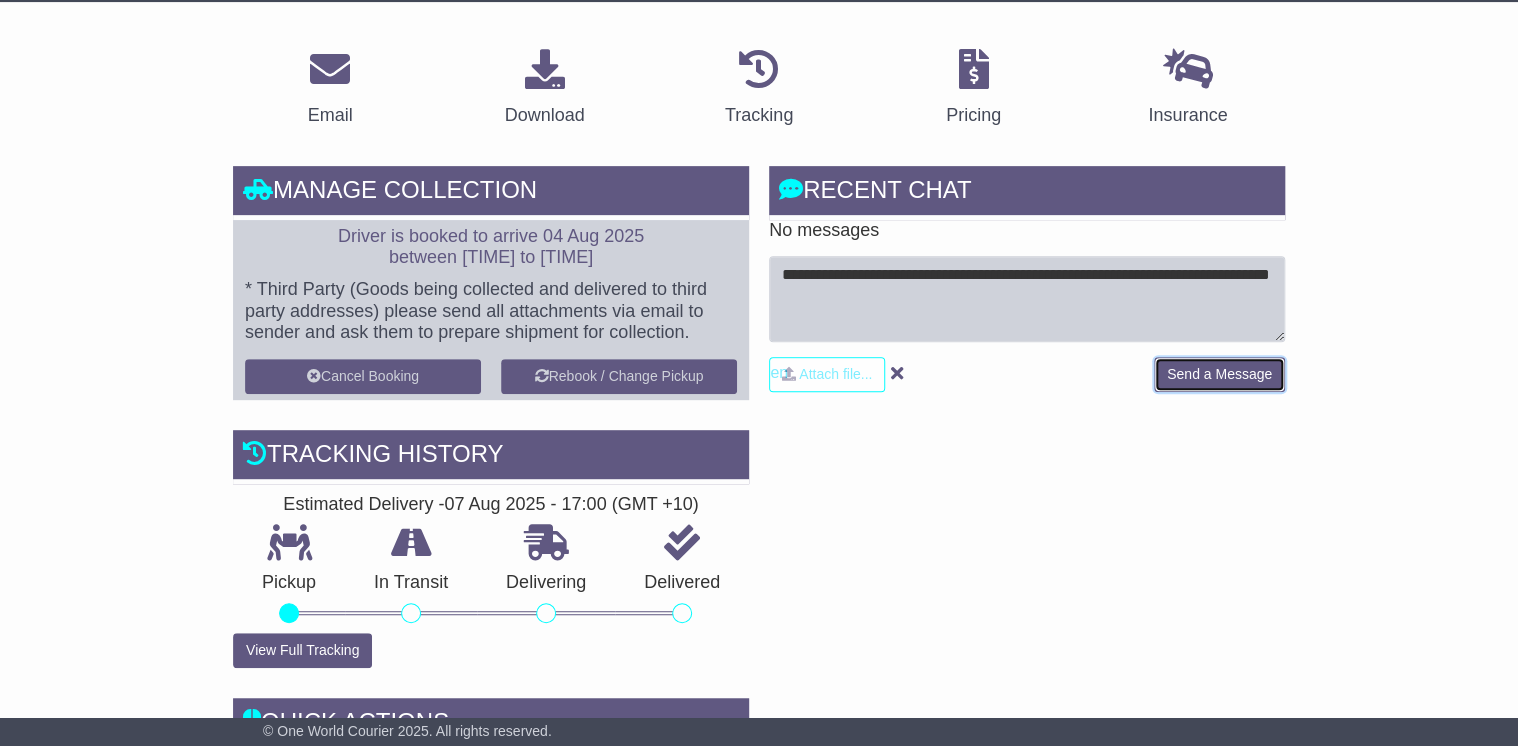 click on "Send a Message" at bounding box center [1219, 374] 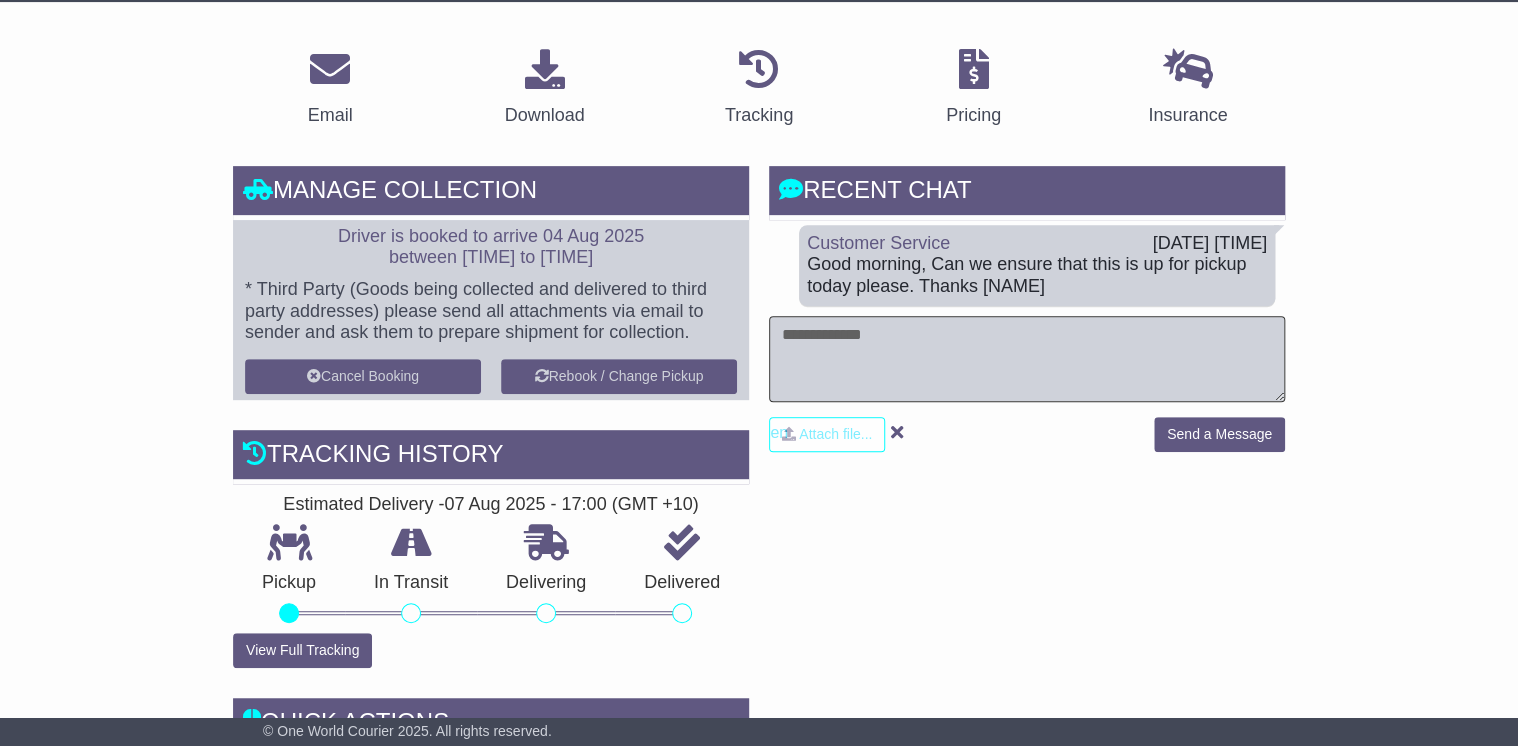click at bounding box center (1027, 359) 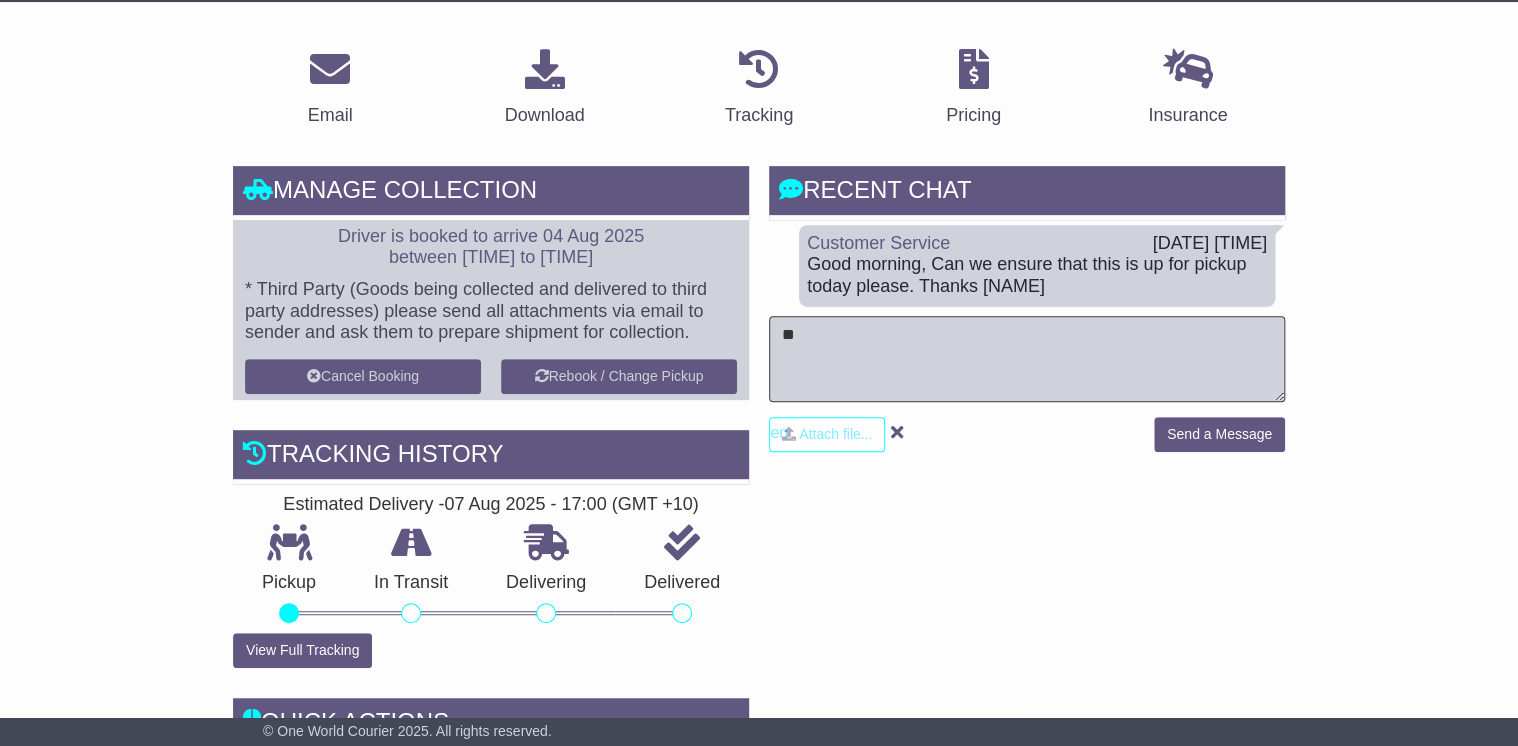 type on "*" 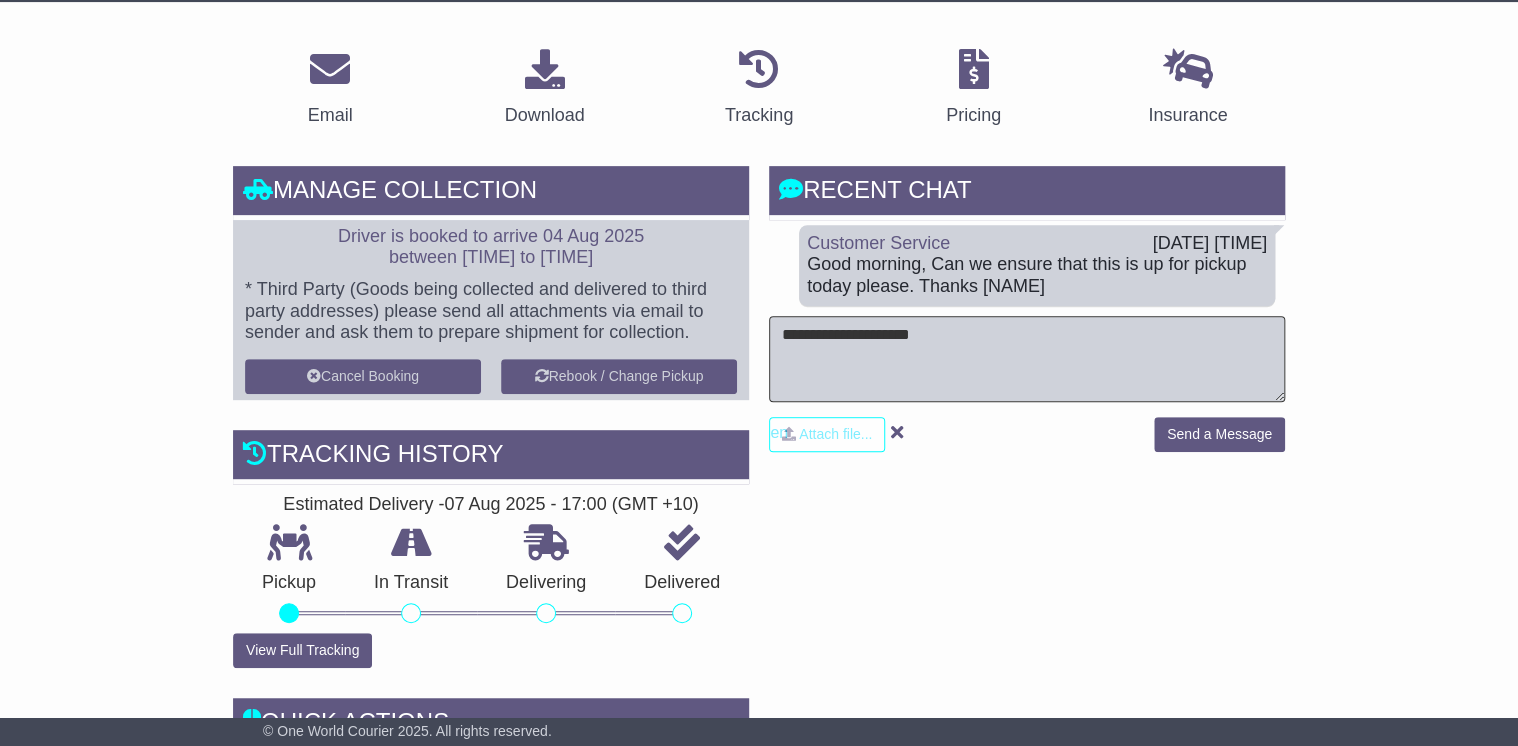 type on "**********" 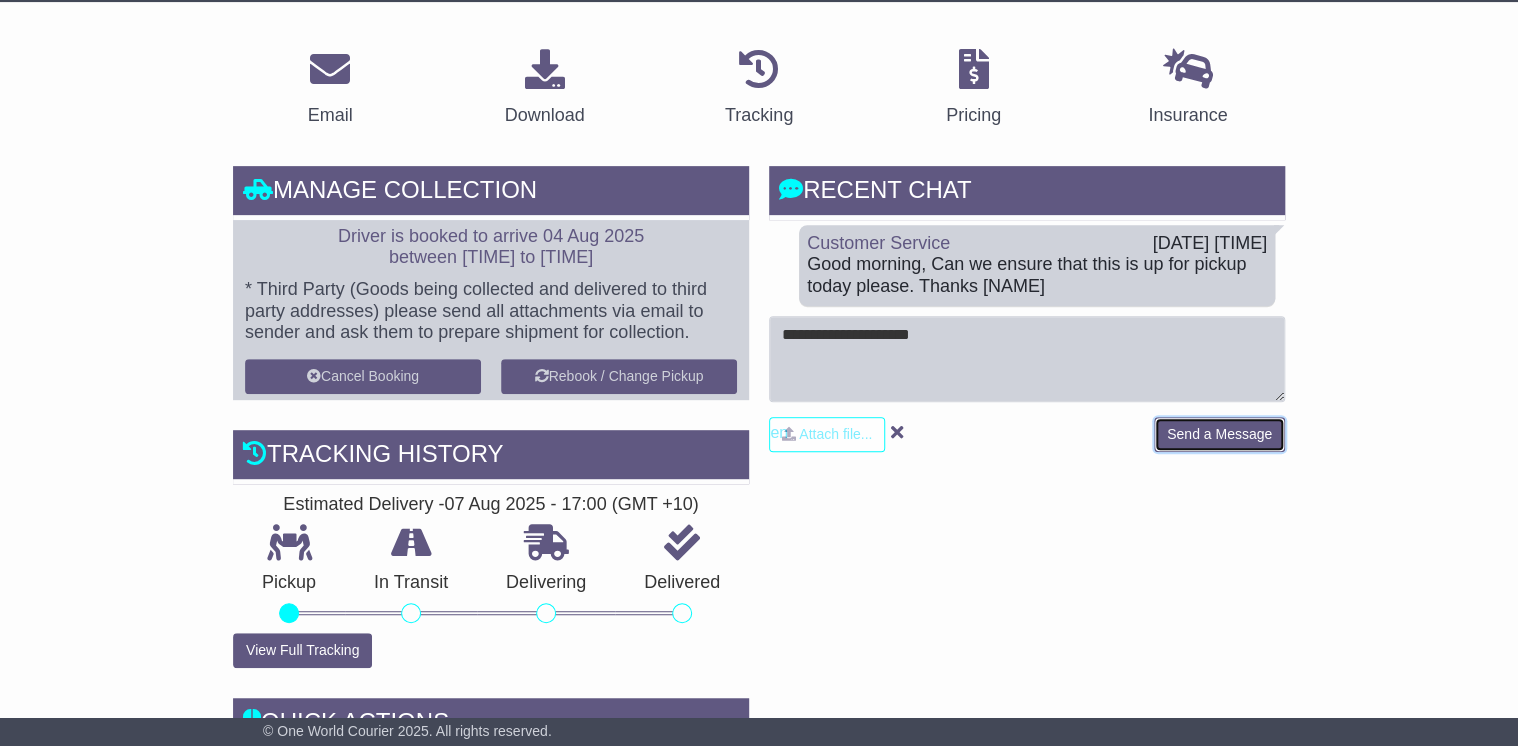 click on "Send a Message" at bounding box center [1219, 434] 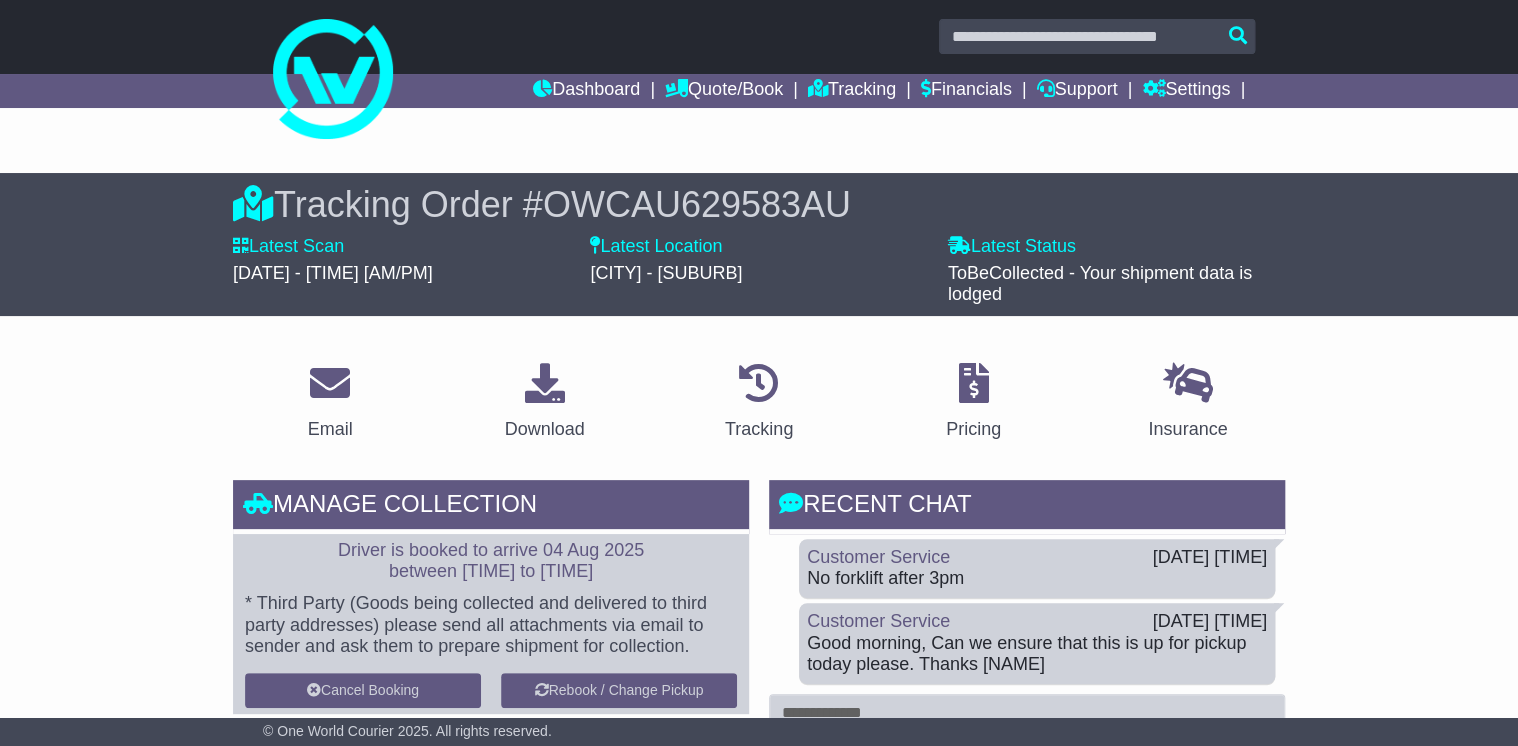 scroll, scrollTop: 0, scrollLeft: 0, axis: both 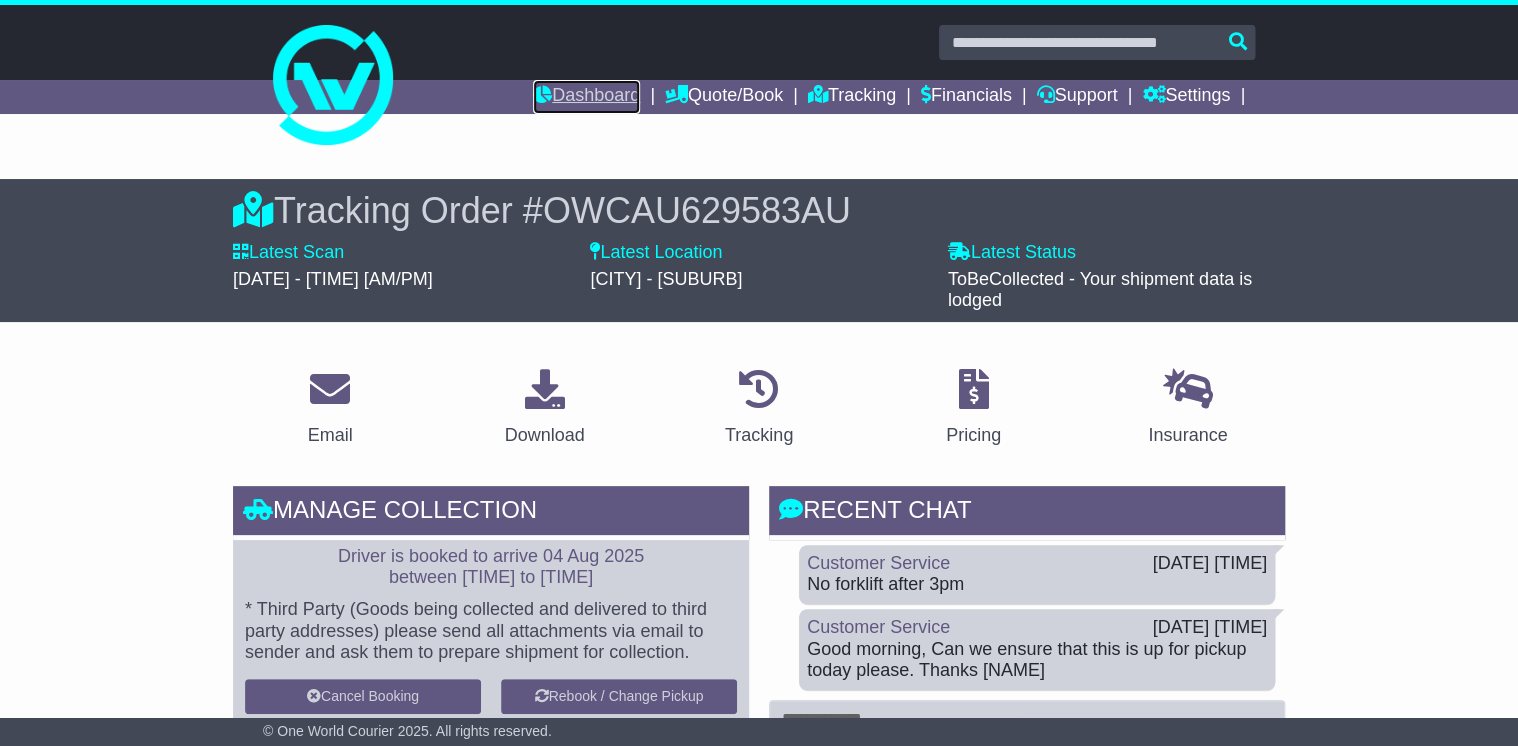 click on "Dashboard" at bounding box center (586, 97) 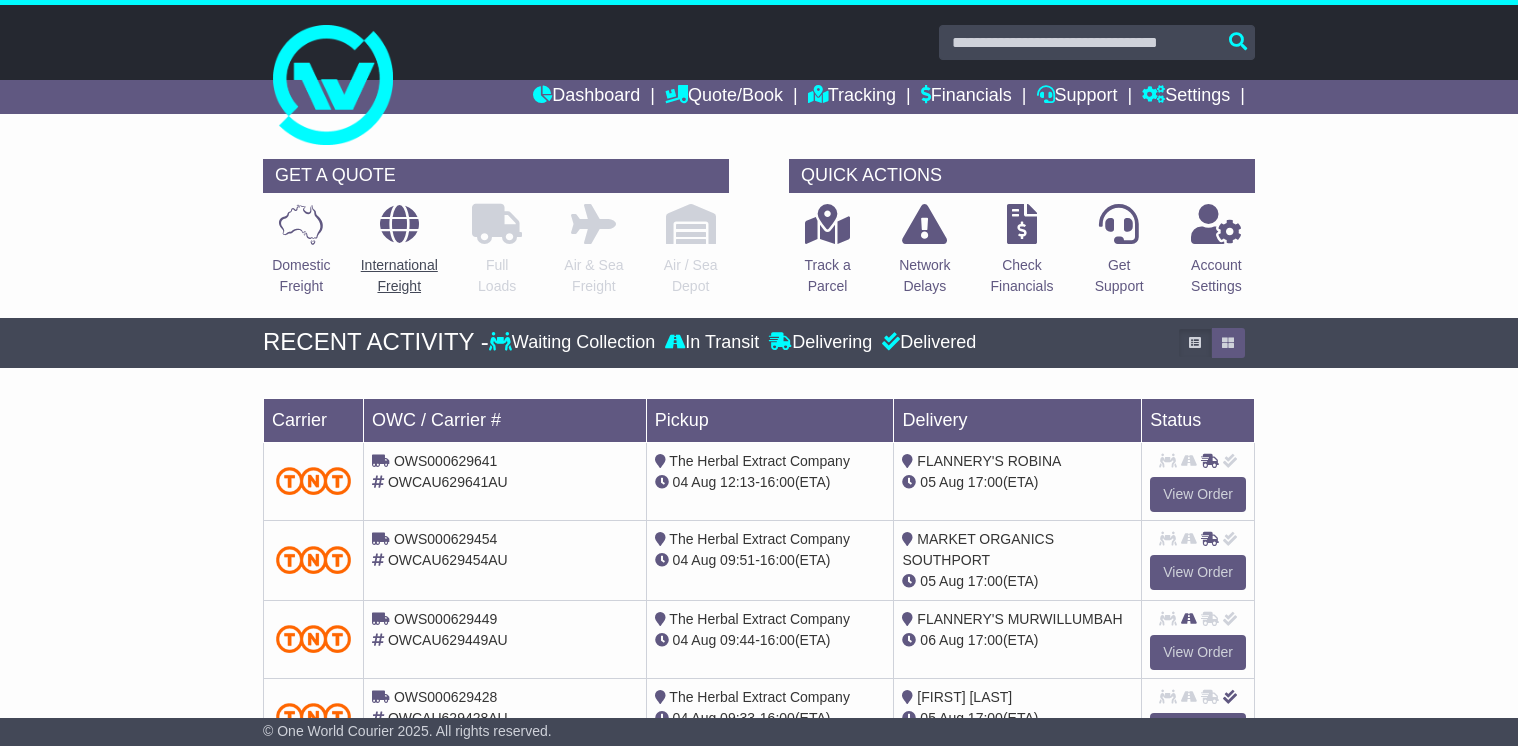 scroll, scrollTop: 0, scrollLeft: 0, axis: both 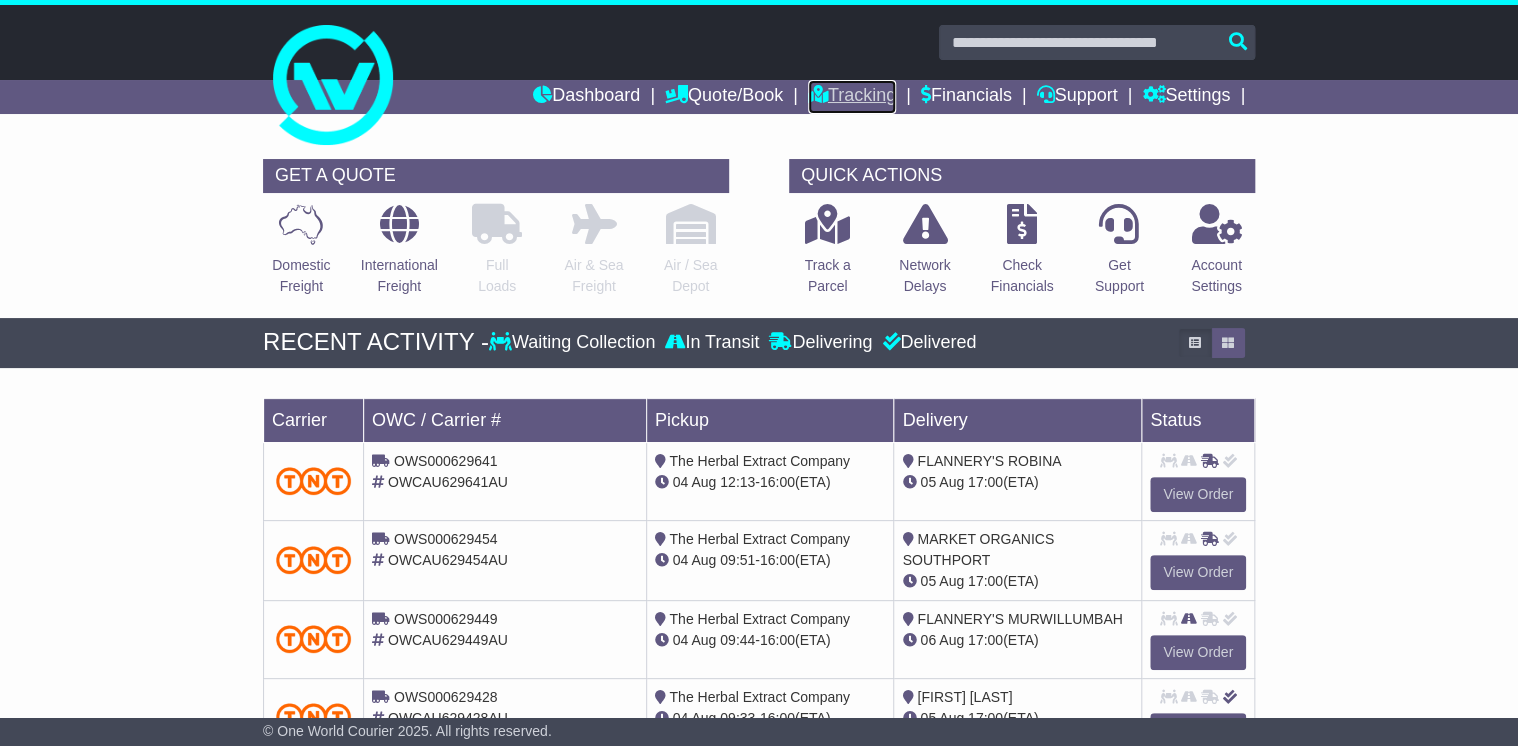 click on "Tracking" at bounding box center (852, 97) 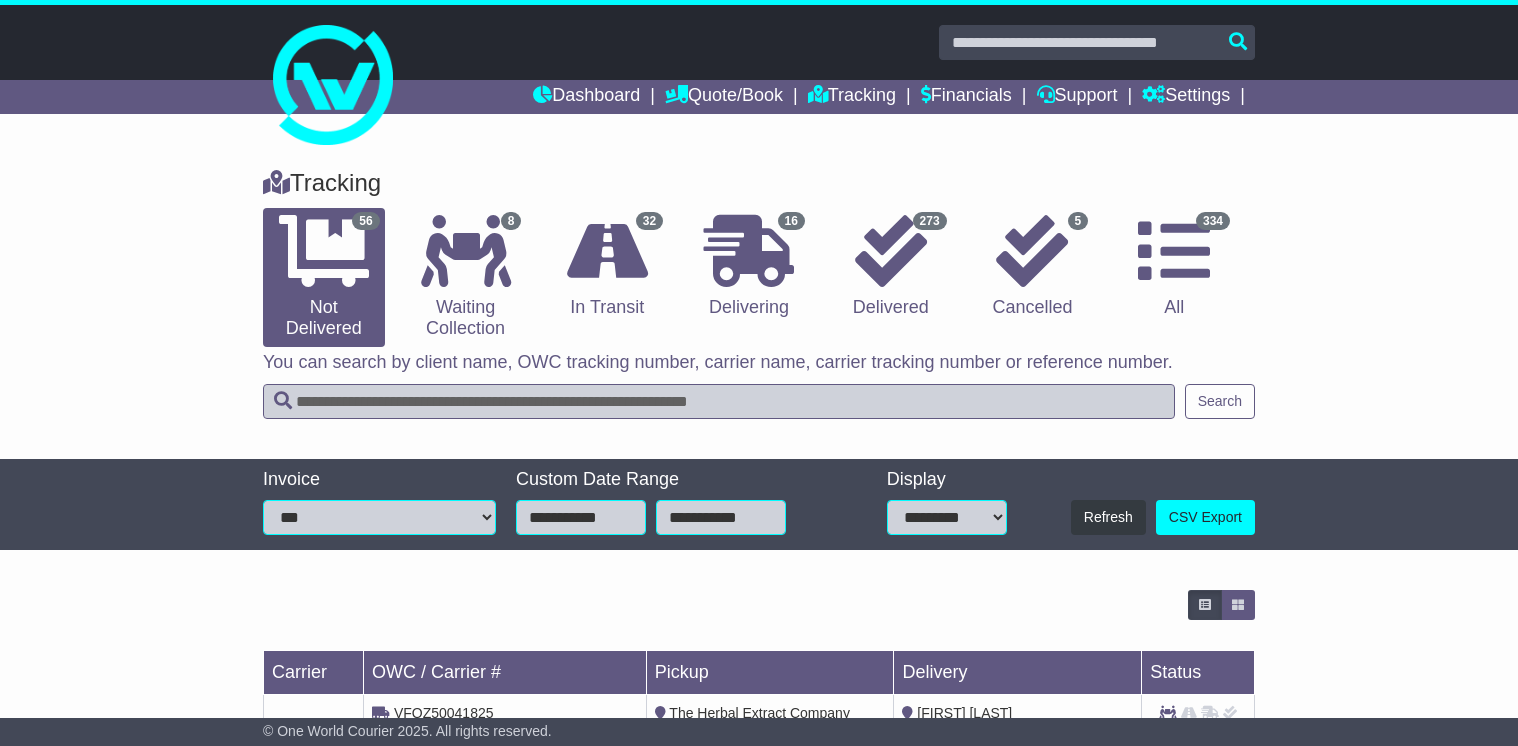 scroll, scrollTop: 0, scrollLeft: 0, axis: both 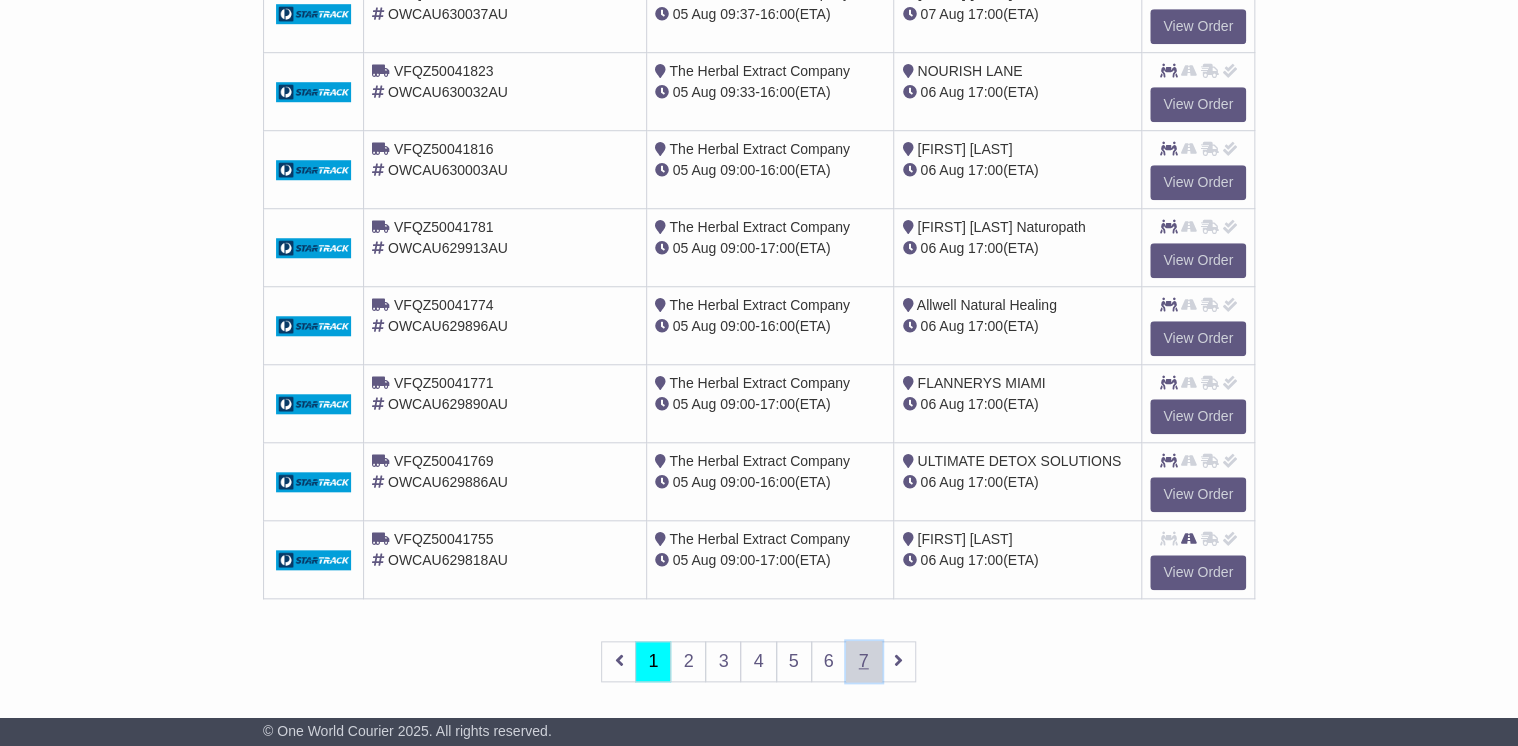 click on "7" at bounding box center [864, 661] 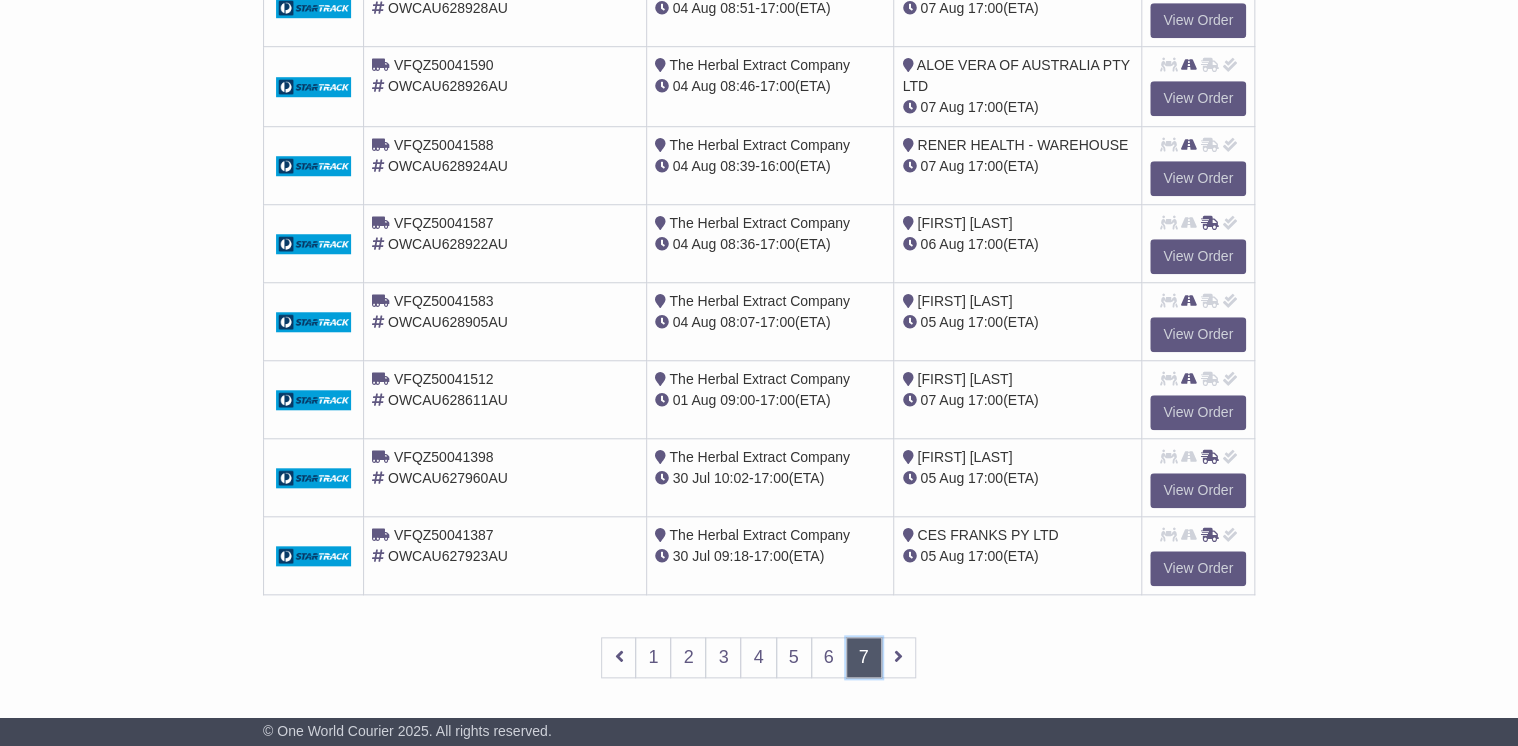 scroll, scrollTop: 728, scrollLeft: 0, axis: vertical 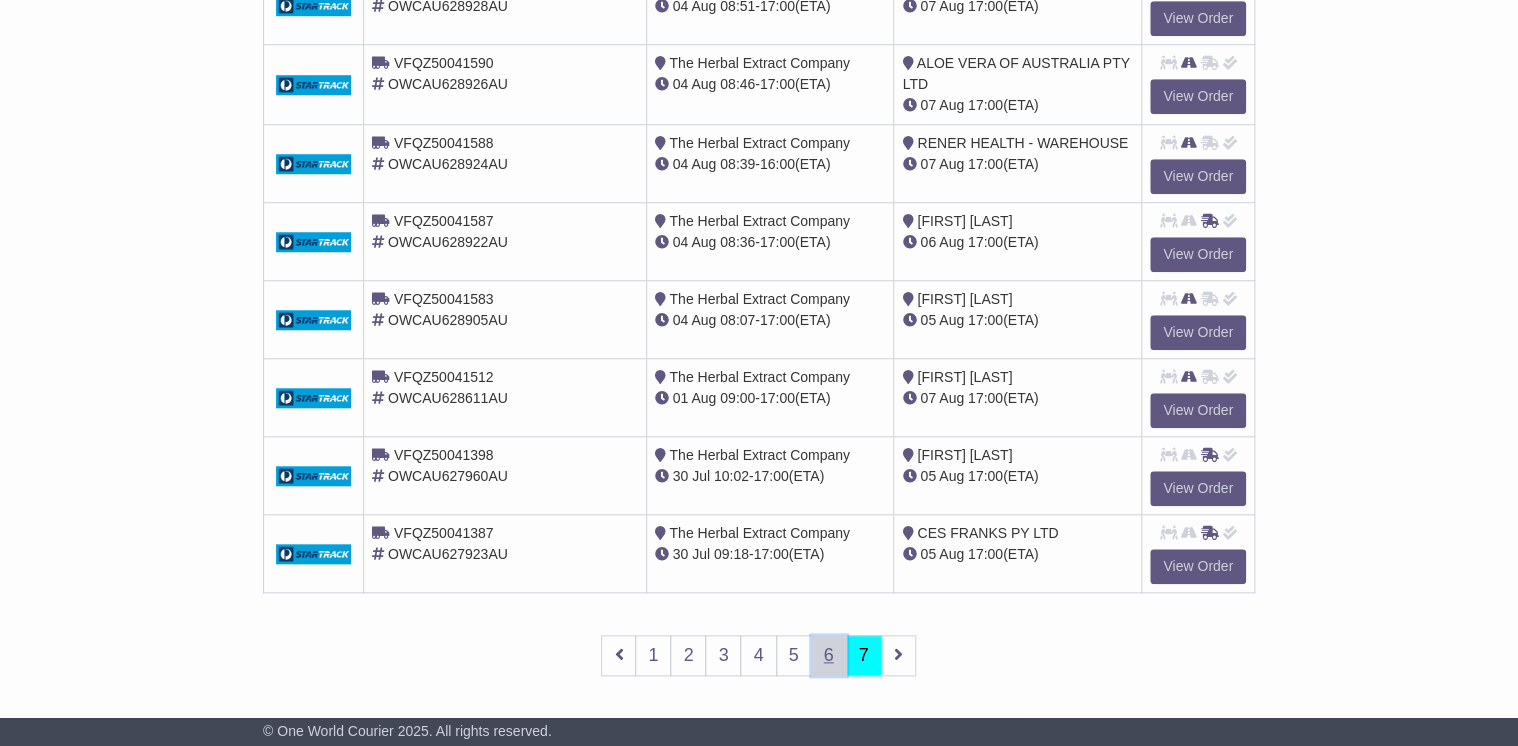 click on "6" at bounding box center [829, 655] 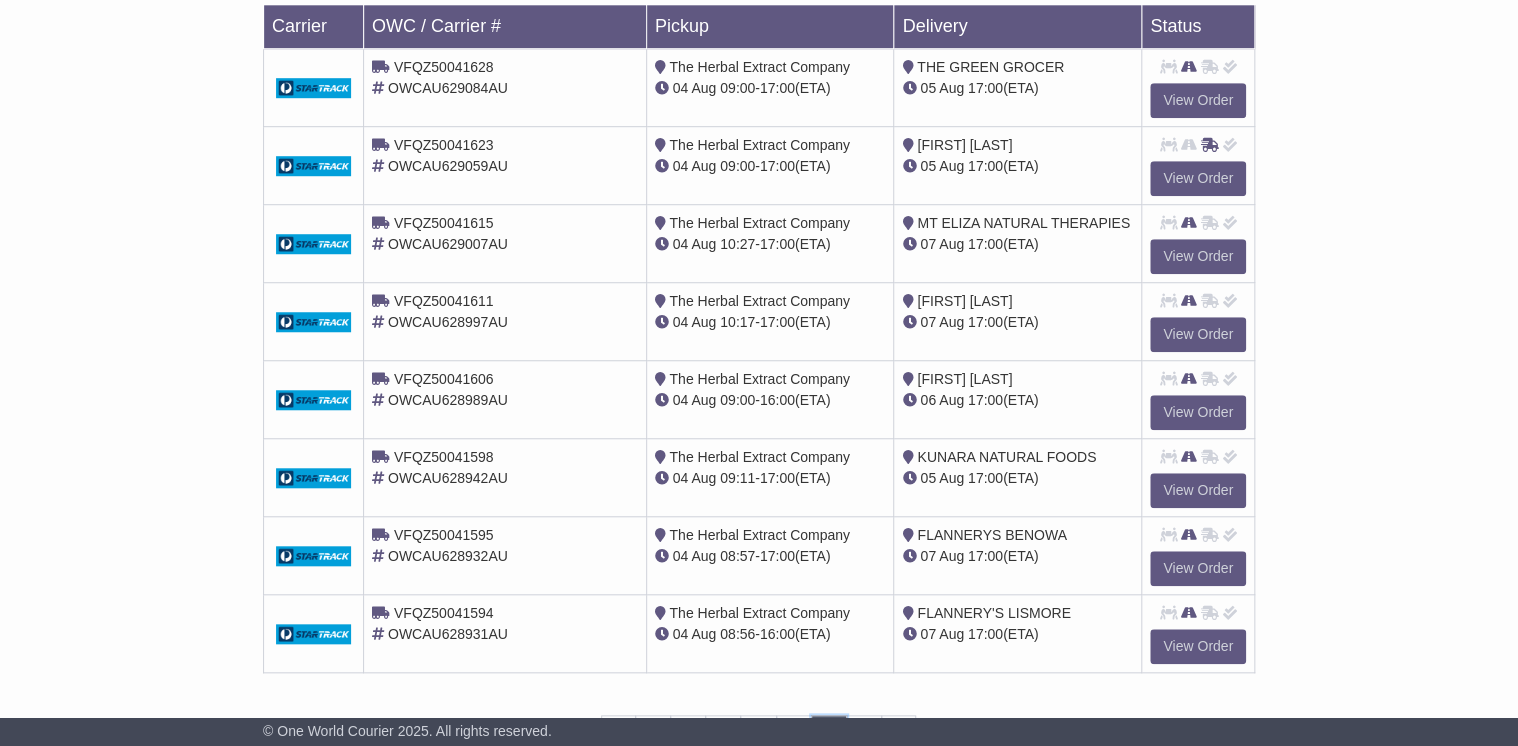 scroll, scrollTop: 726, scrollLeft: 0, axis: vertical 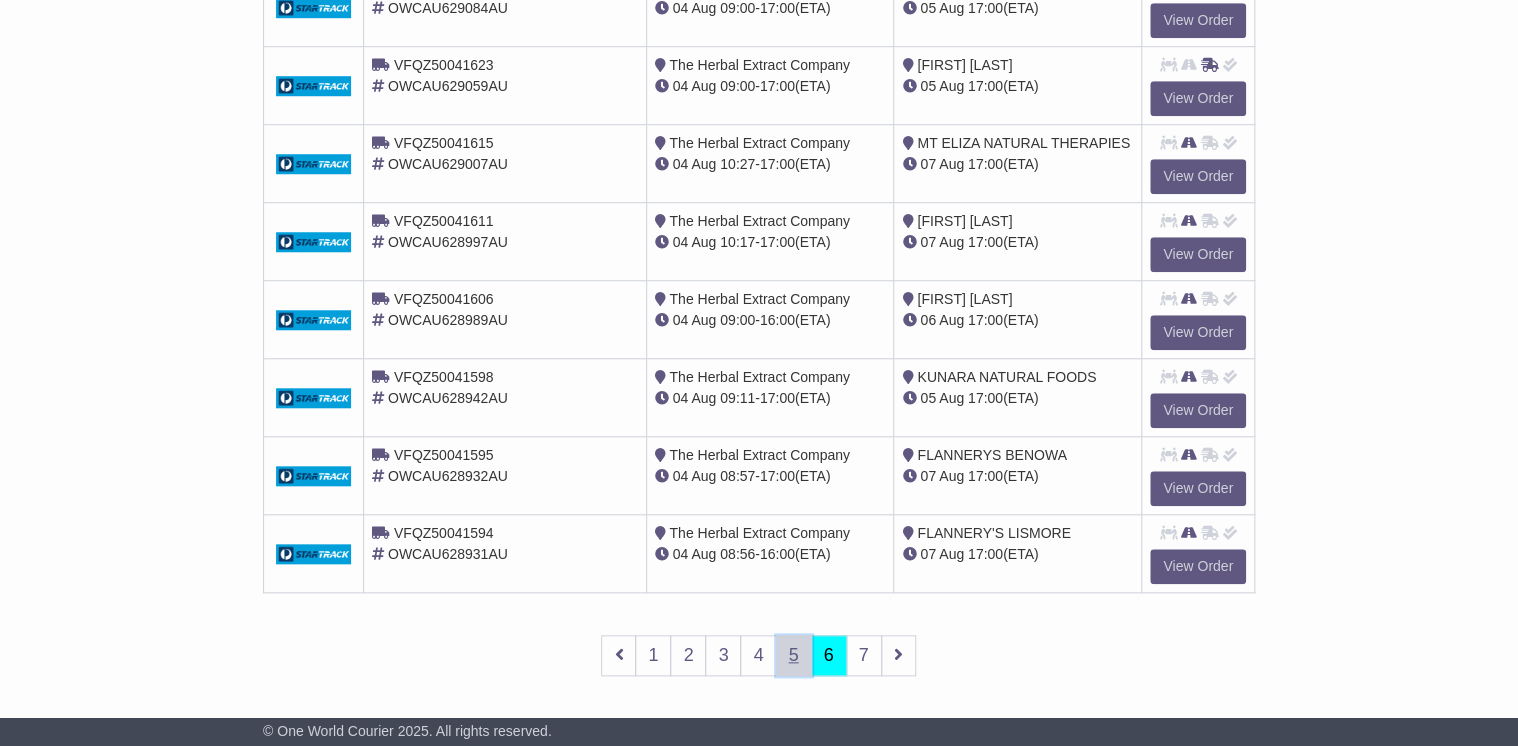 click on "5" at bounding box center (794, 655) 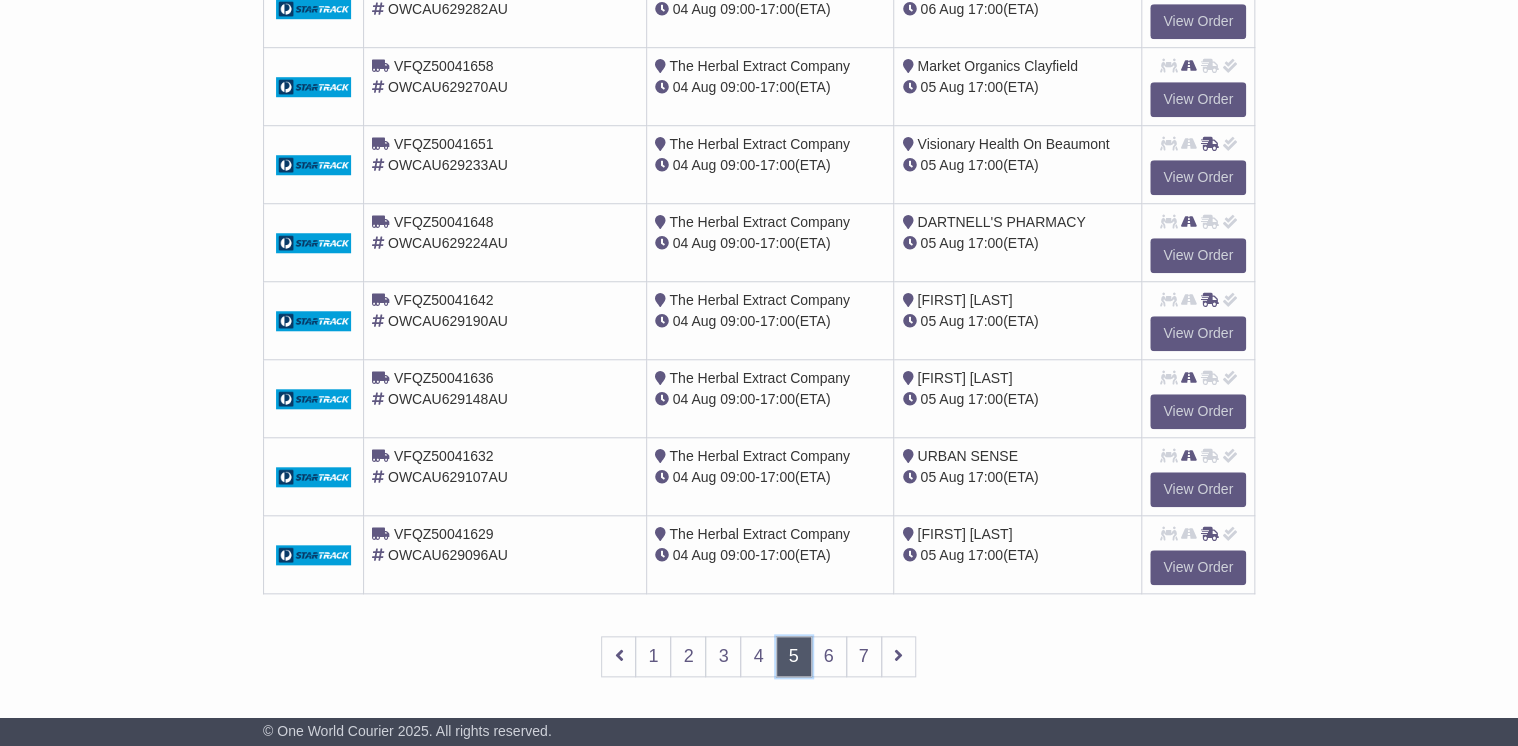 scroll, scrollTop: 726, scrollLeft: 0, axis: vertical 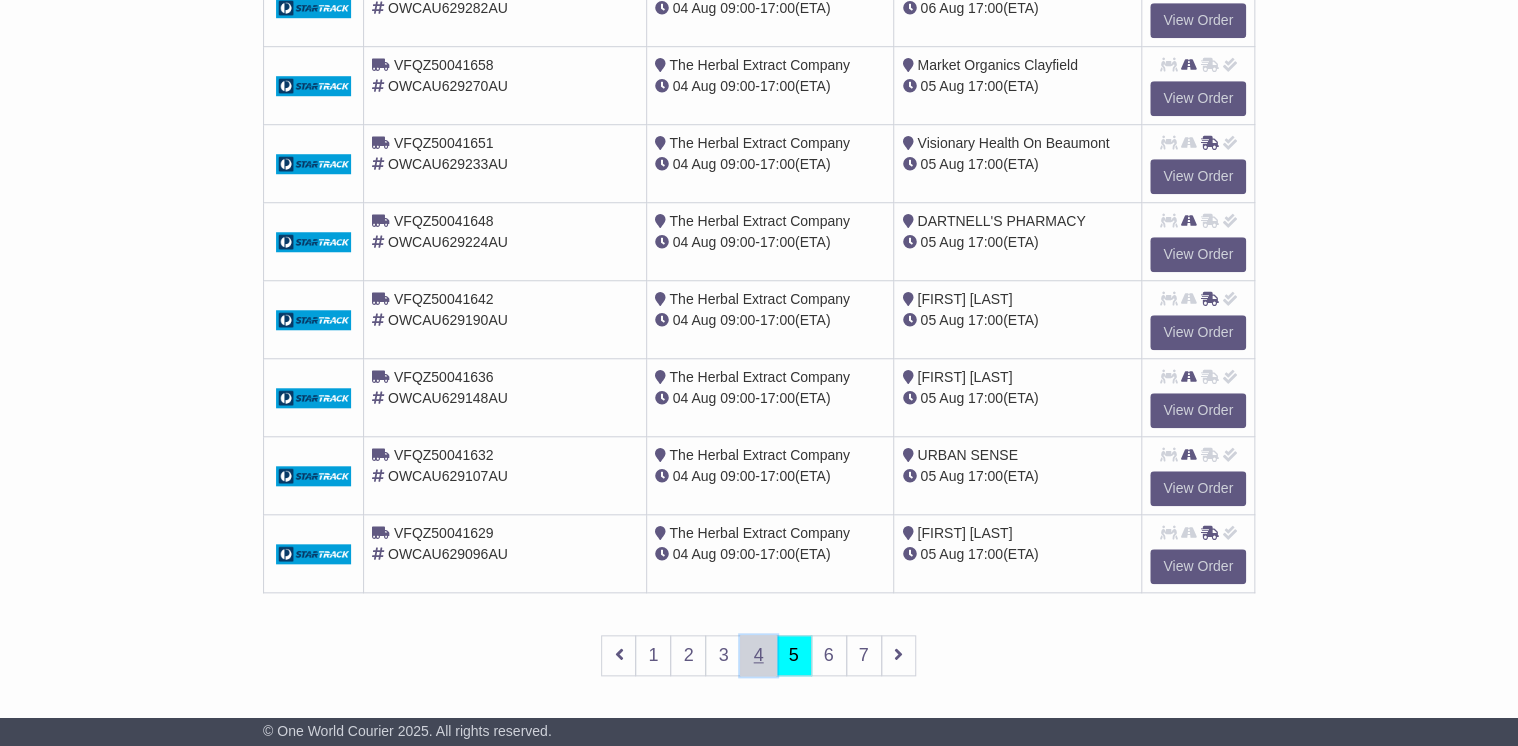 click on "4" at bounding box center (758, 655) 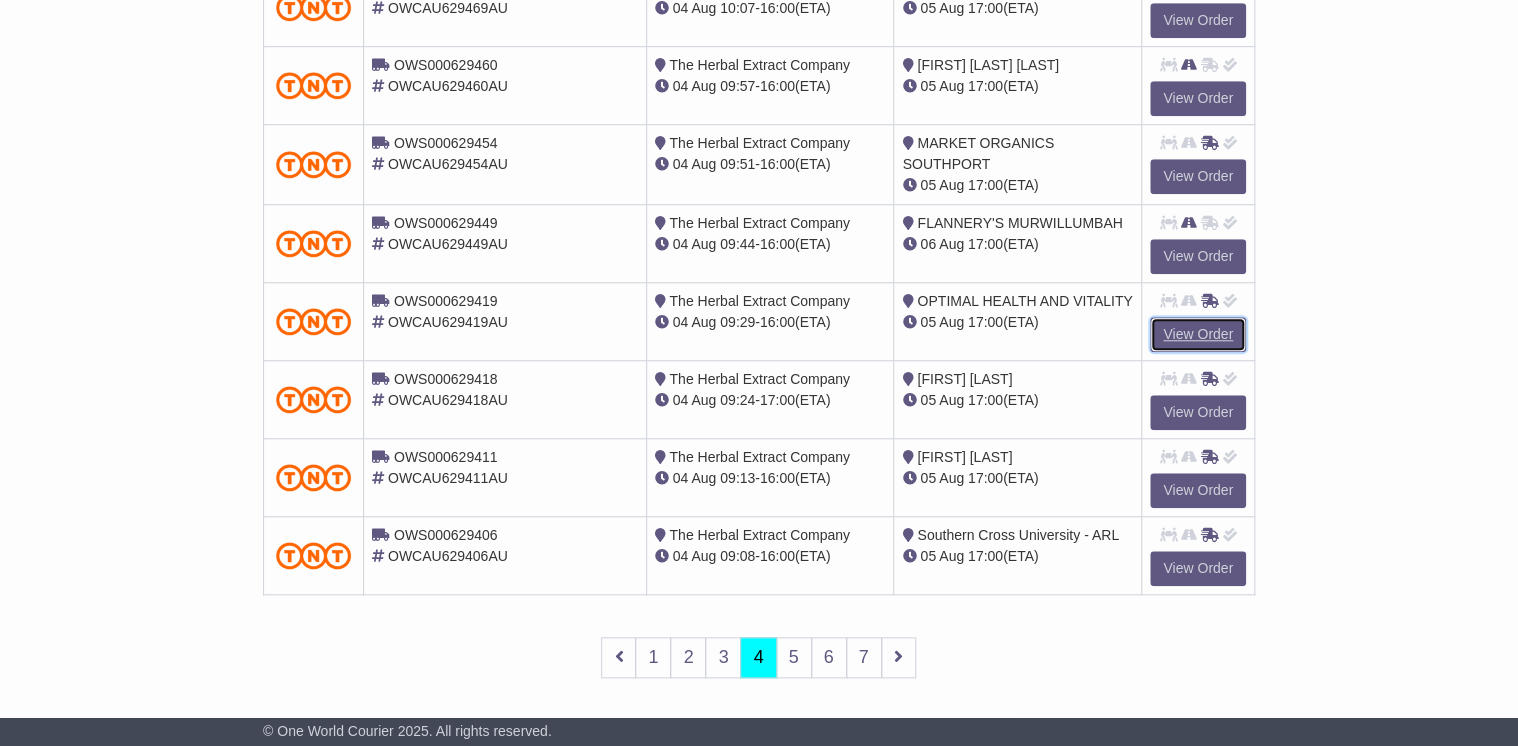 click on "View Order" at bounding box center (1198, 334) 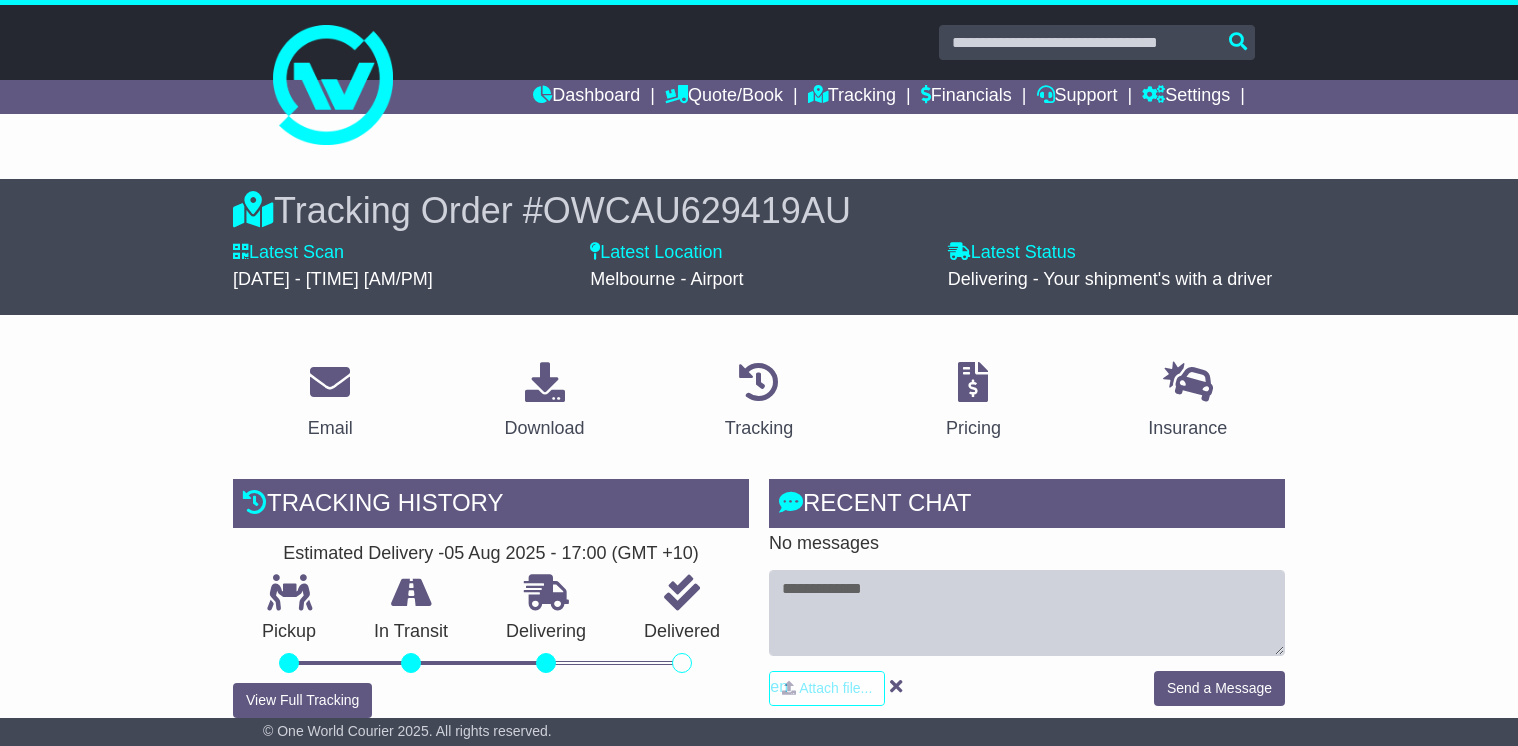 scroll, scrollTop: 320, scrollLeft: 0, axis: vertical 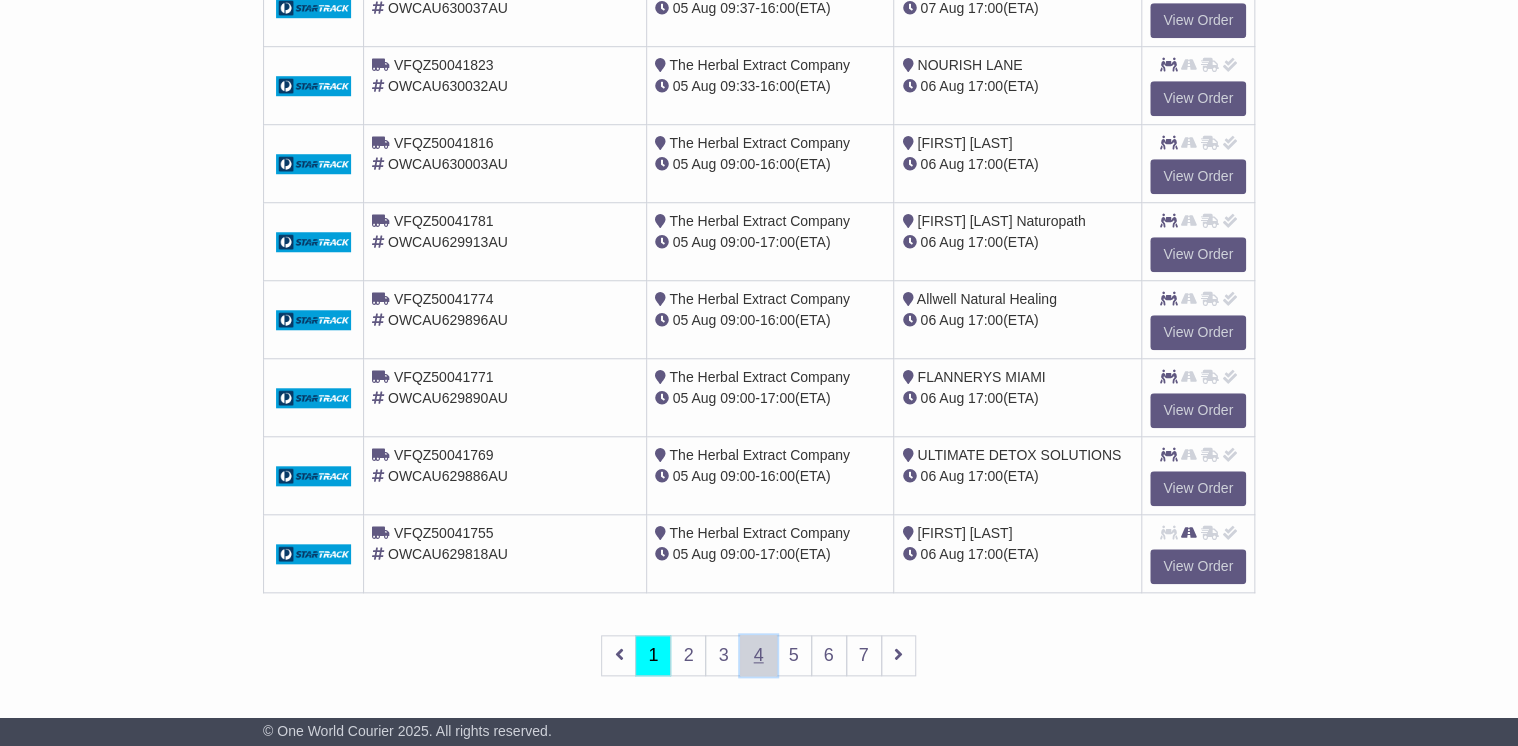 click on "4" at bounding box center [758, 655] 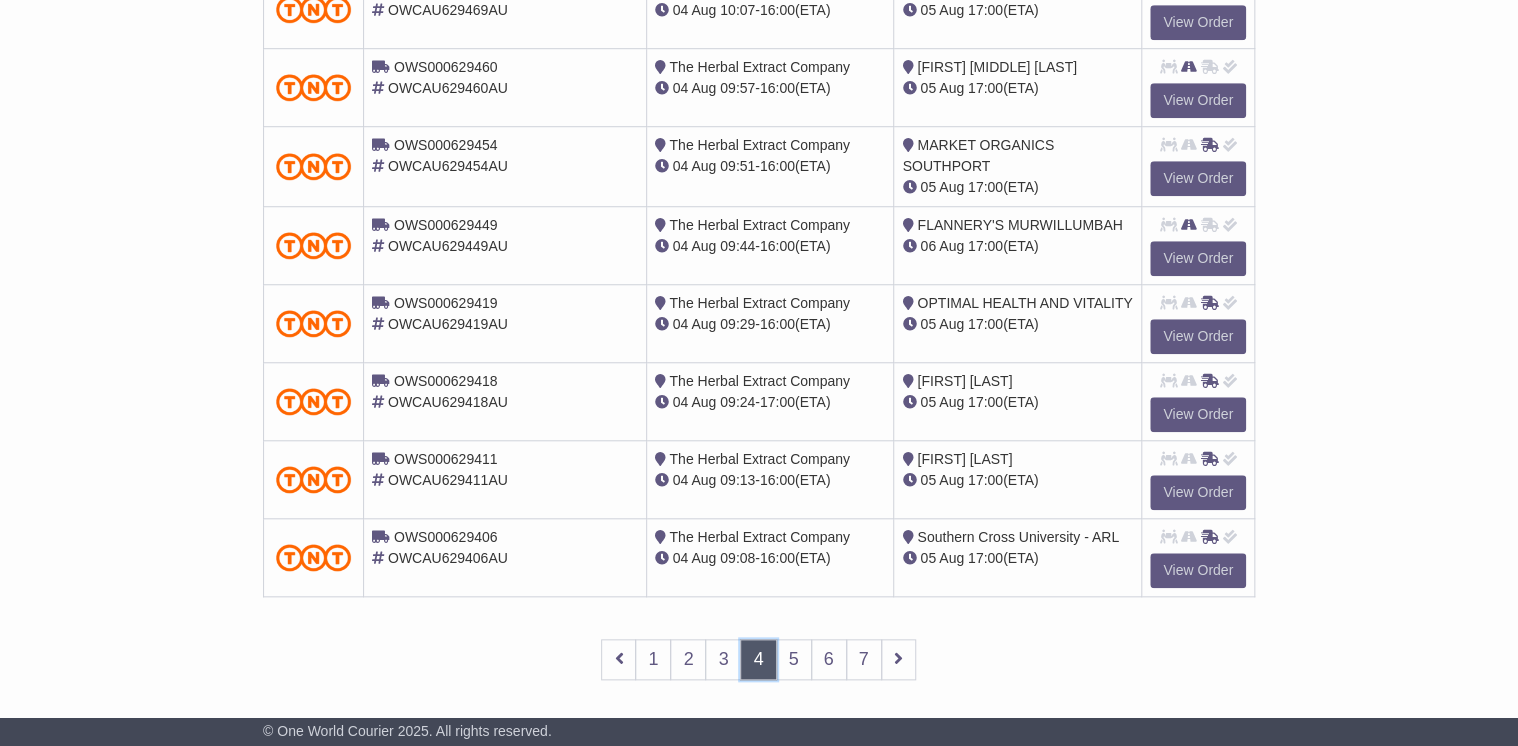 scroll, scrollTop: 726, scrollLeft: 0, axis: vertical 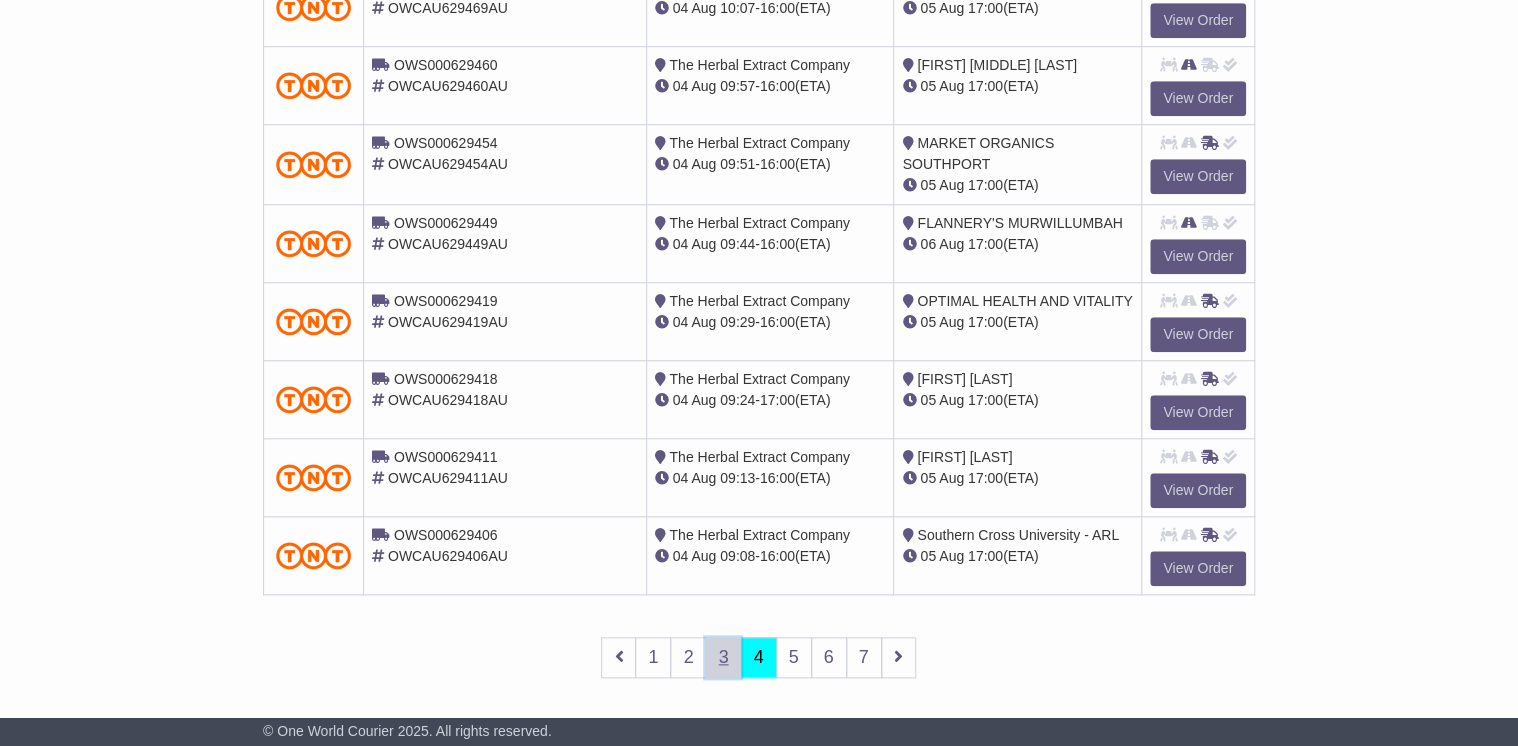 click on "3" at bounding box center [723, 657] 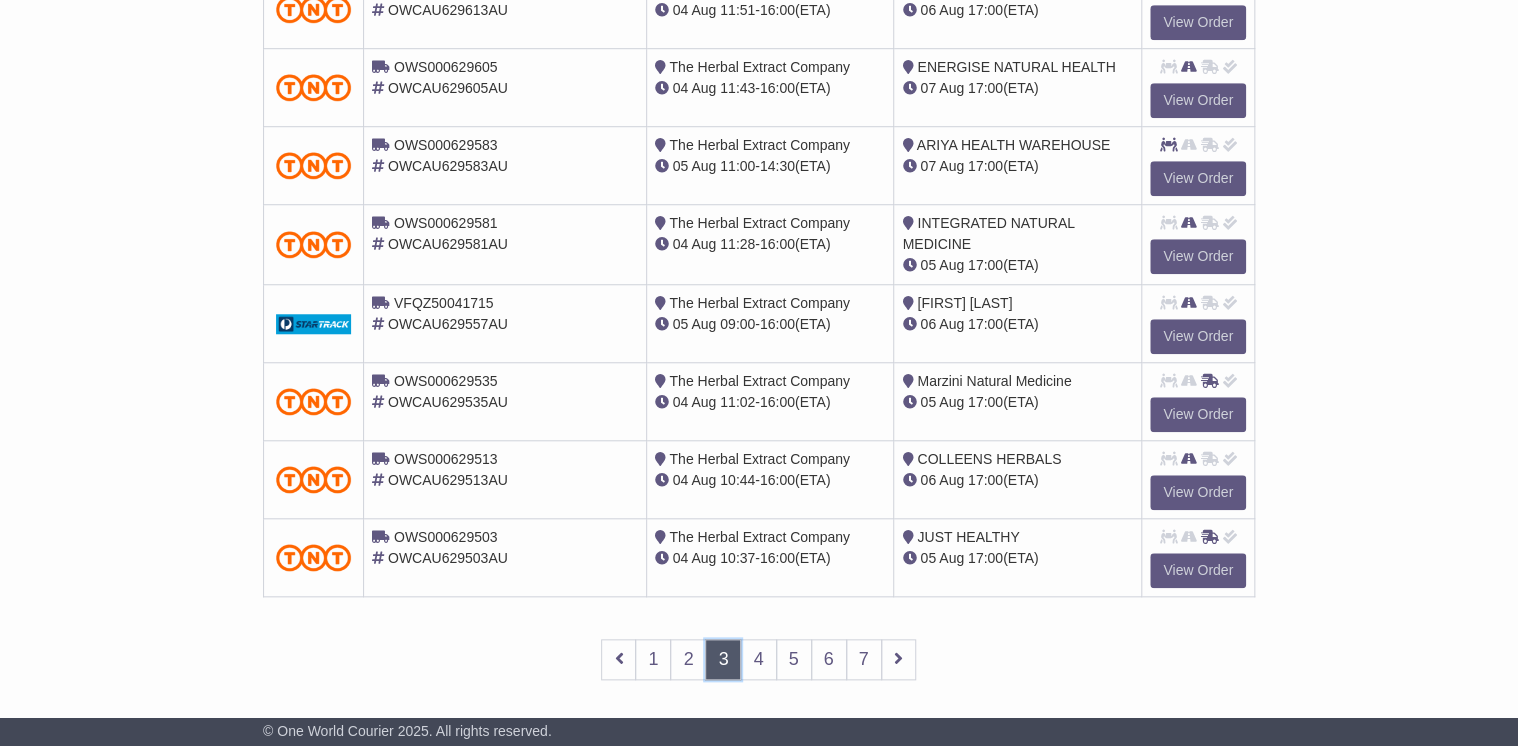 scroll, scrollTop: 726, scrollLeft: 0, axis: vertical 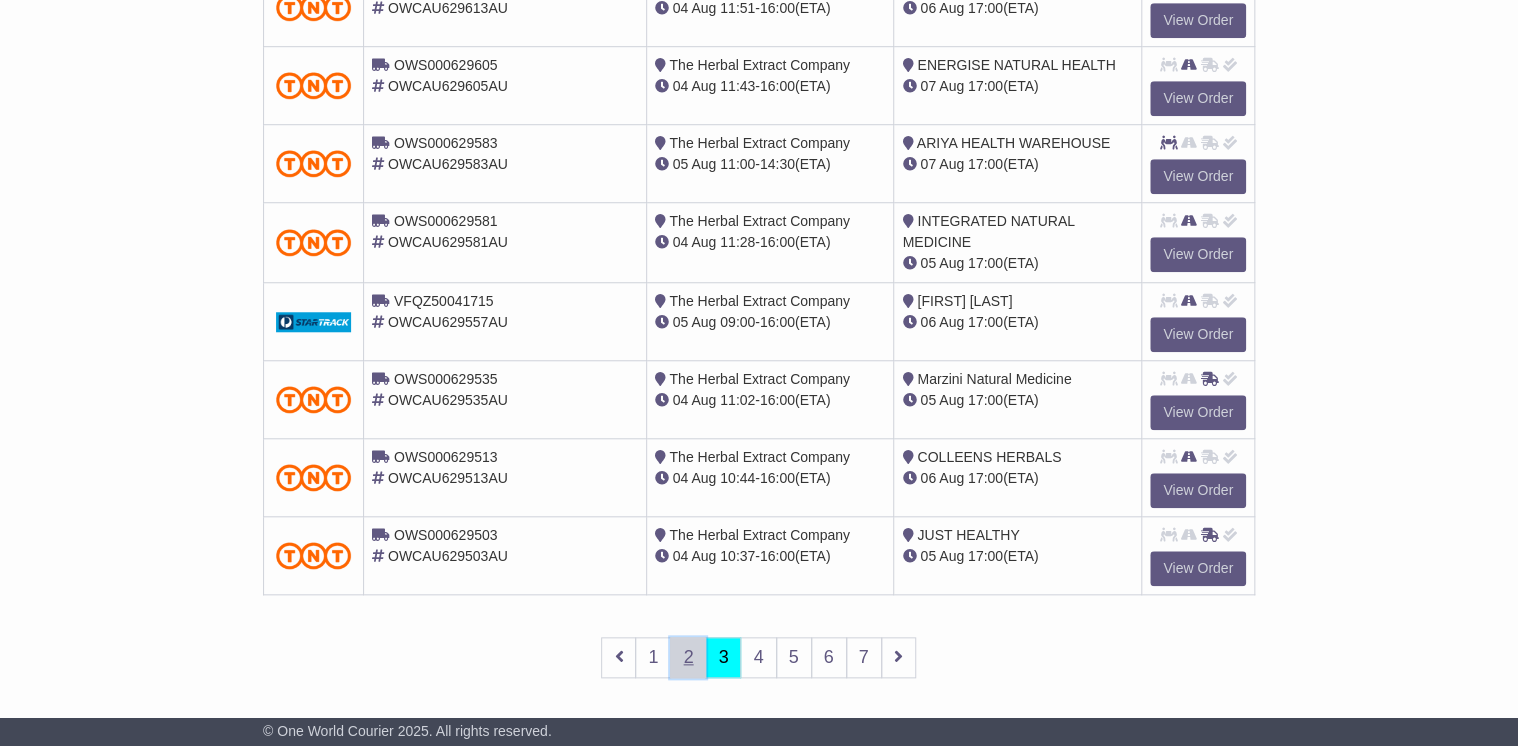 click on "2" at bounding box center [688, 657] 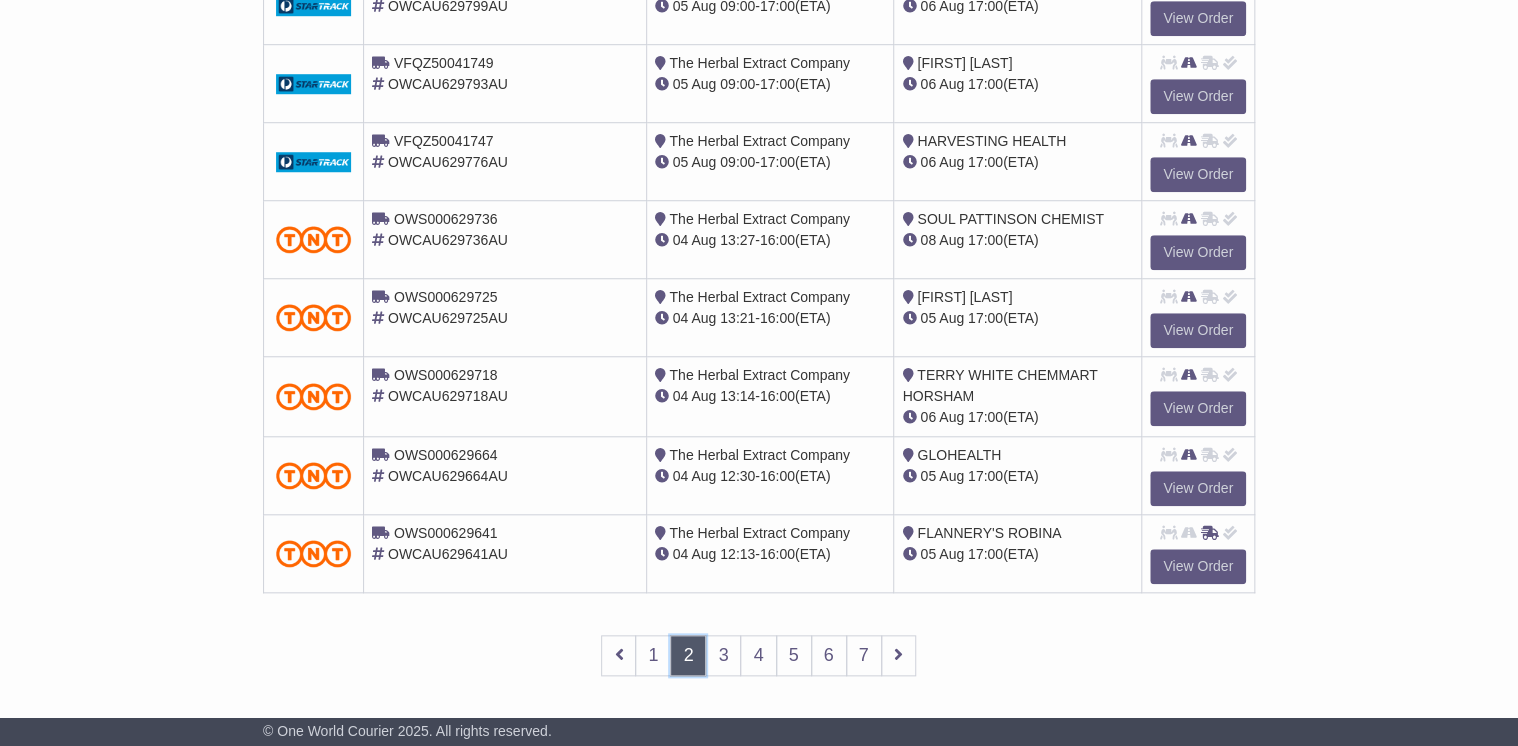 scroll, scrollTop: 728, scrollLeft: 0, axis: vertical 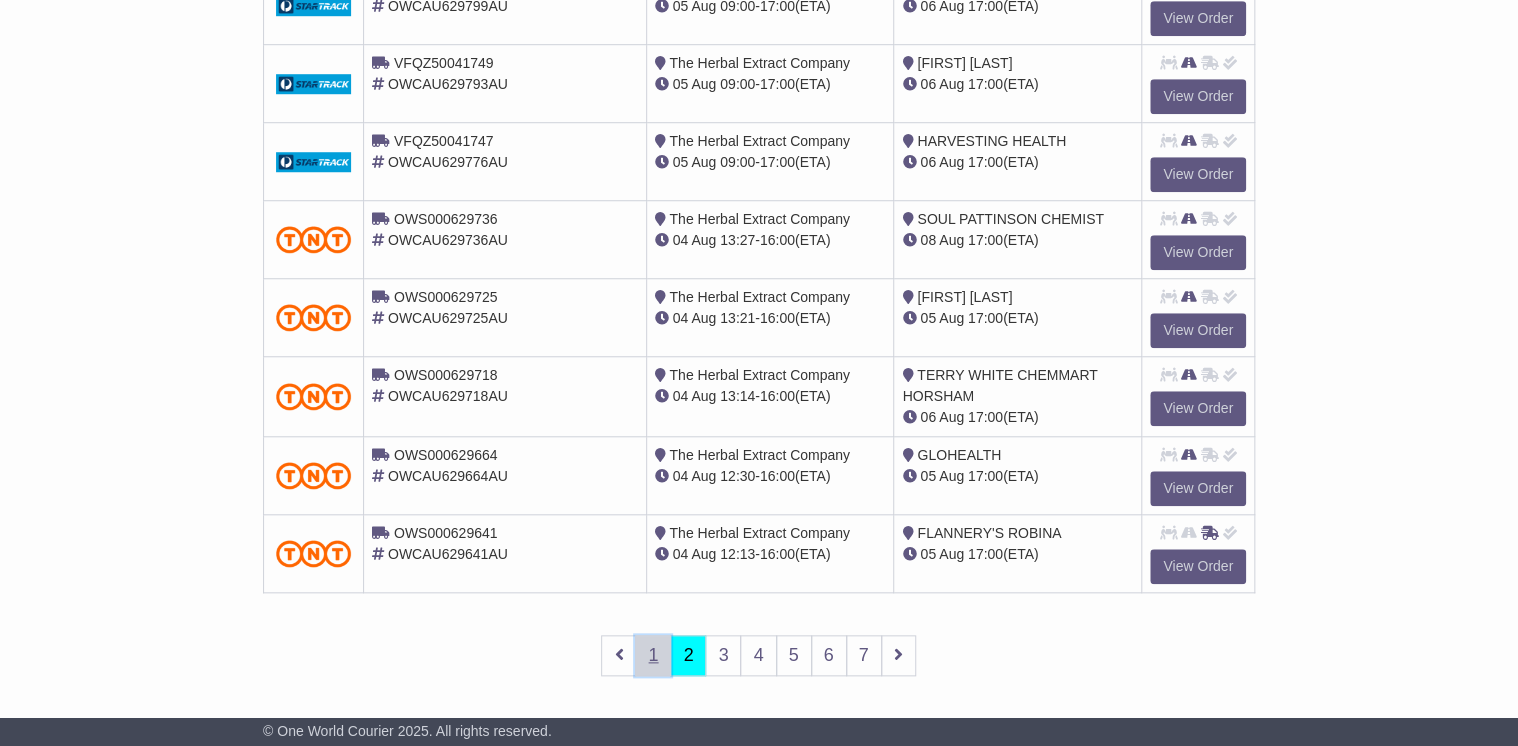 click on "1" at bounding box center [653, 655] 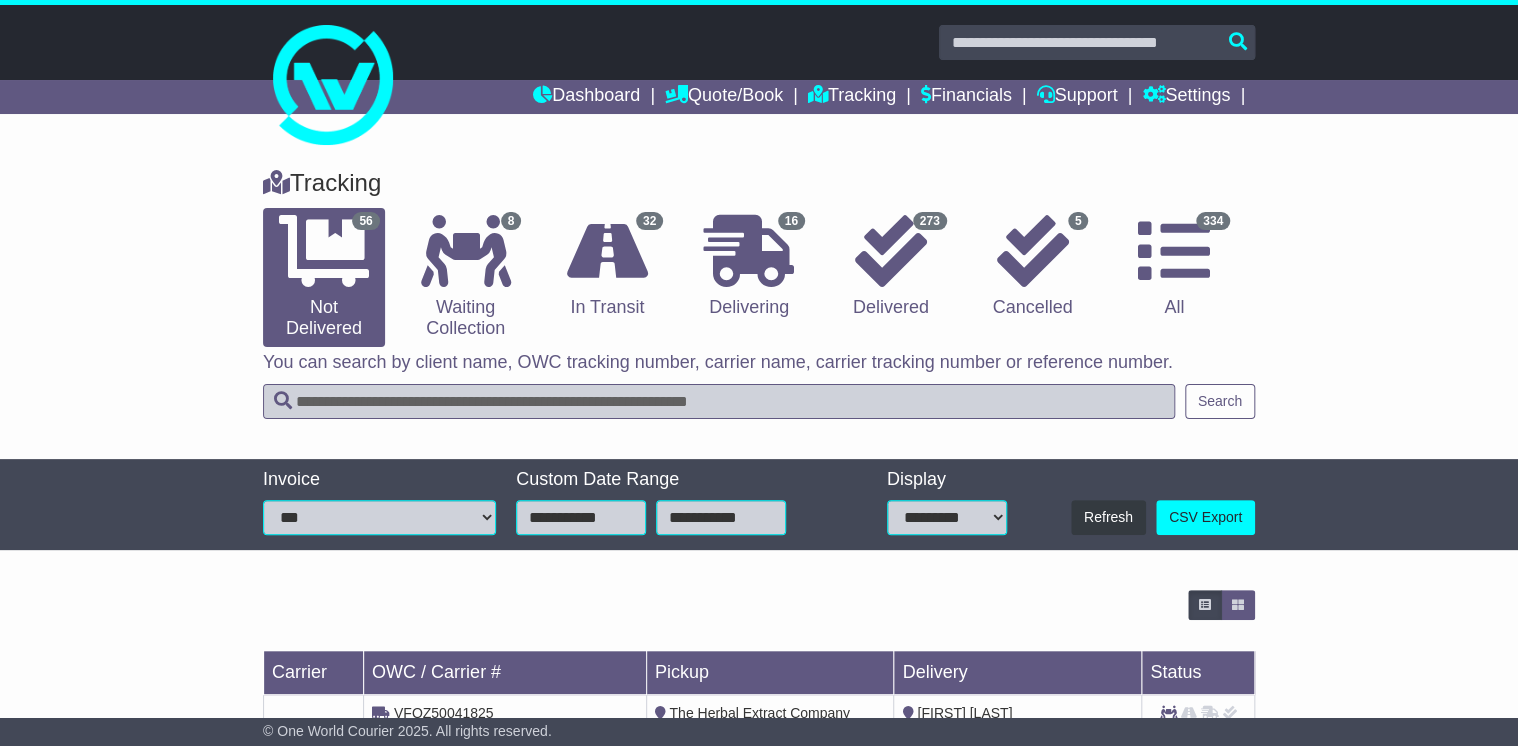 scroll, scrollTop: 0, scrollLeft: 0, axis: both 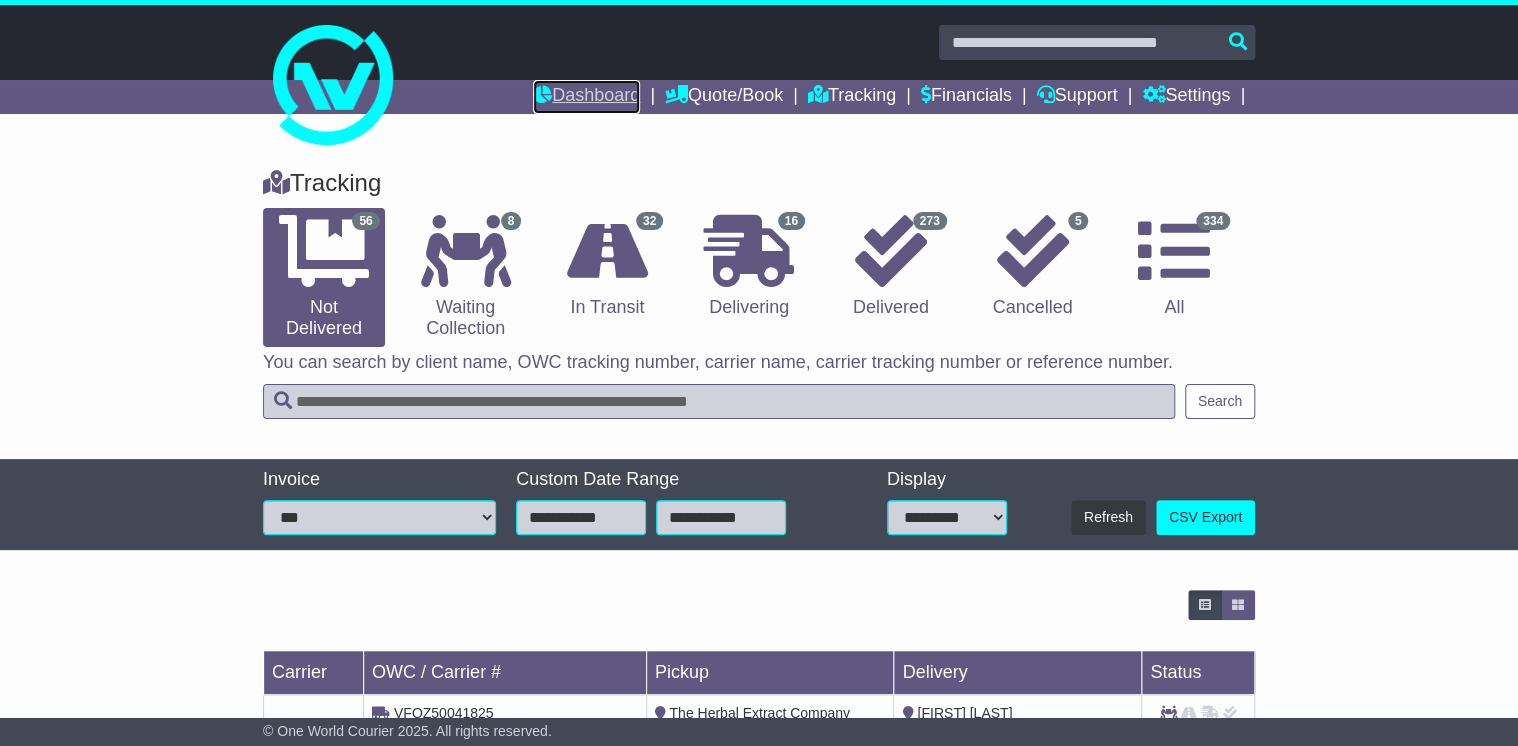 click on "Dashboard" at bounding box center [586, 97] 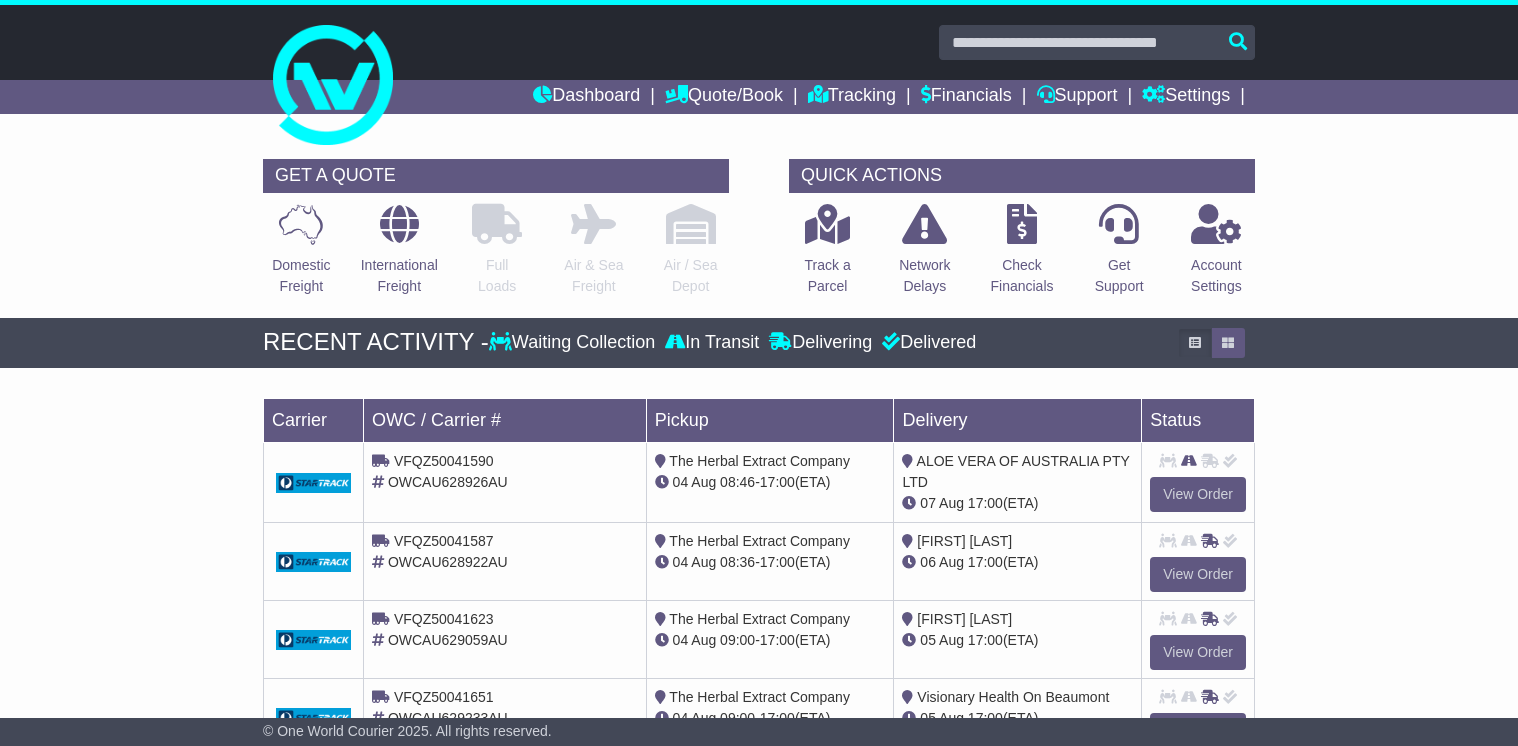 scroll, scrollTop: 0, scrollLeft: 0, axis: both 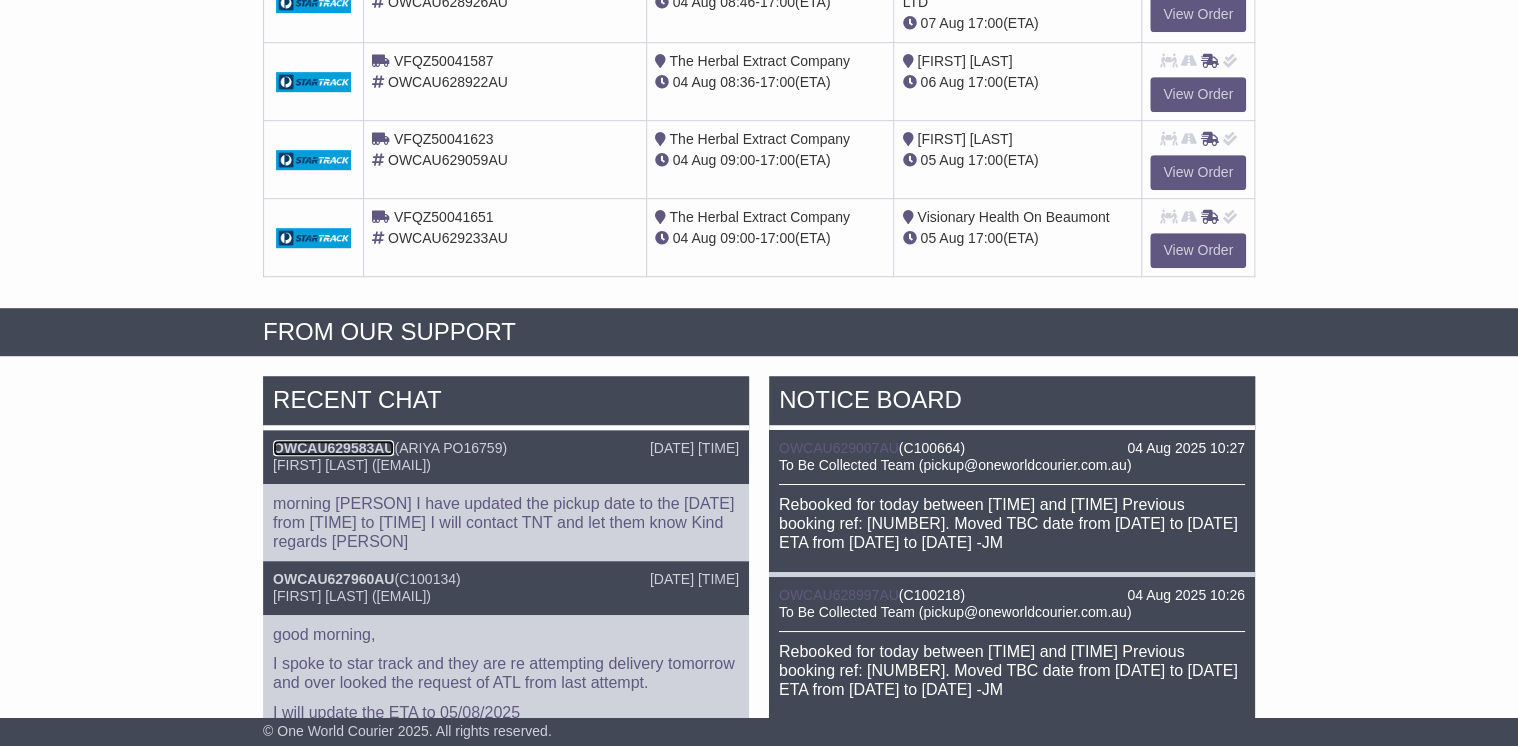 click on "OWCAU629583AU" at bounding box center (333, 448) 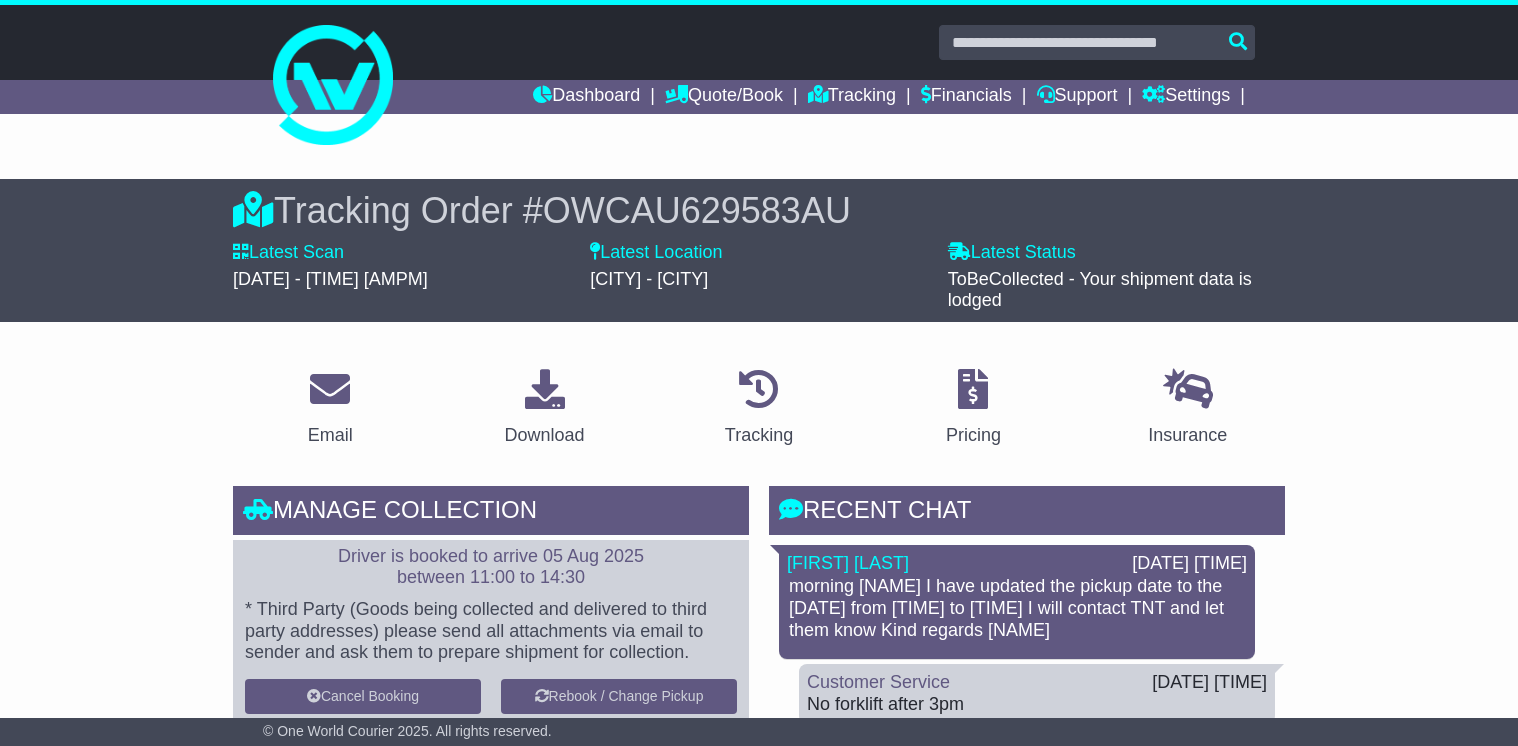 scroll, scrollTop: 0, scrollLeft: 0, axis: both 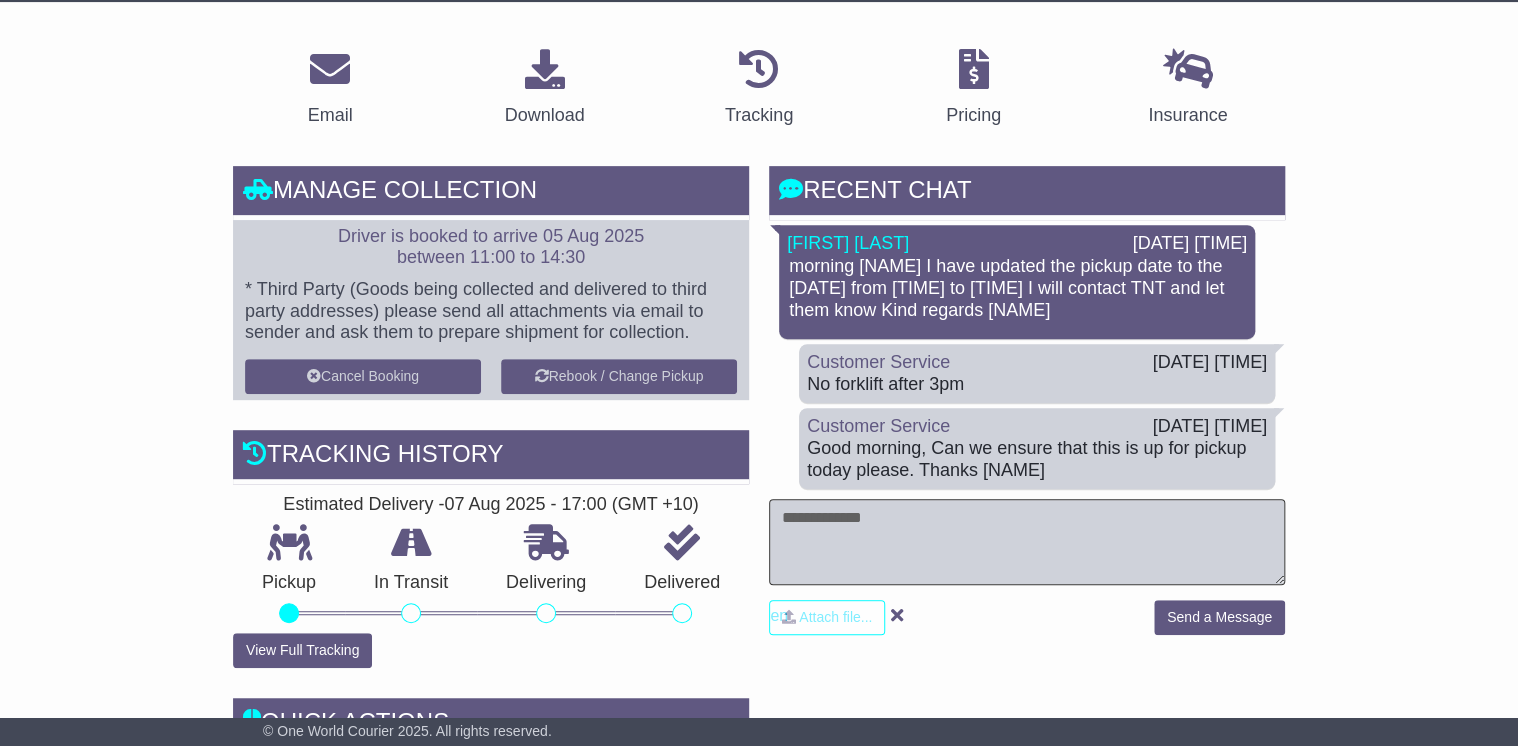 click at bounding box center (1027, 542) 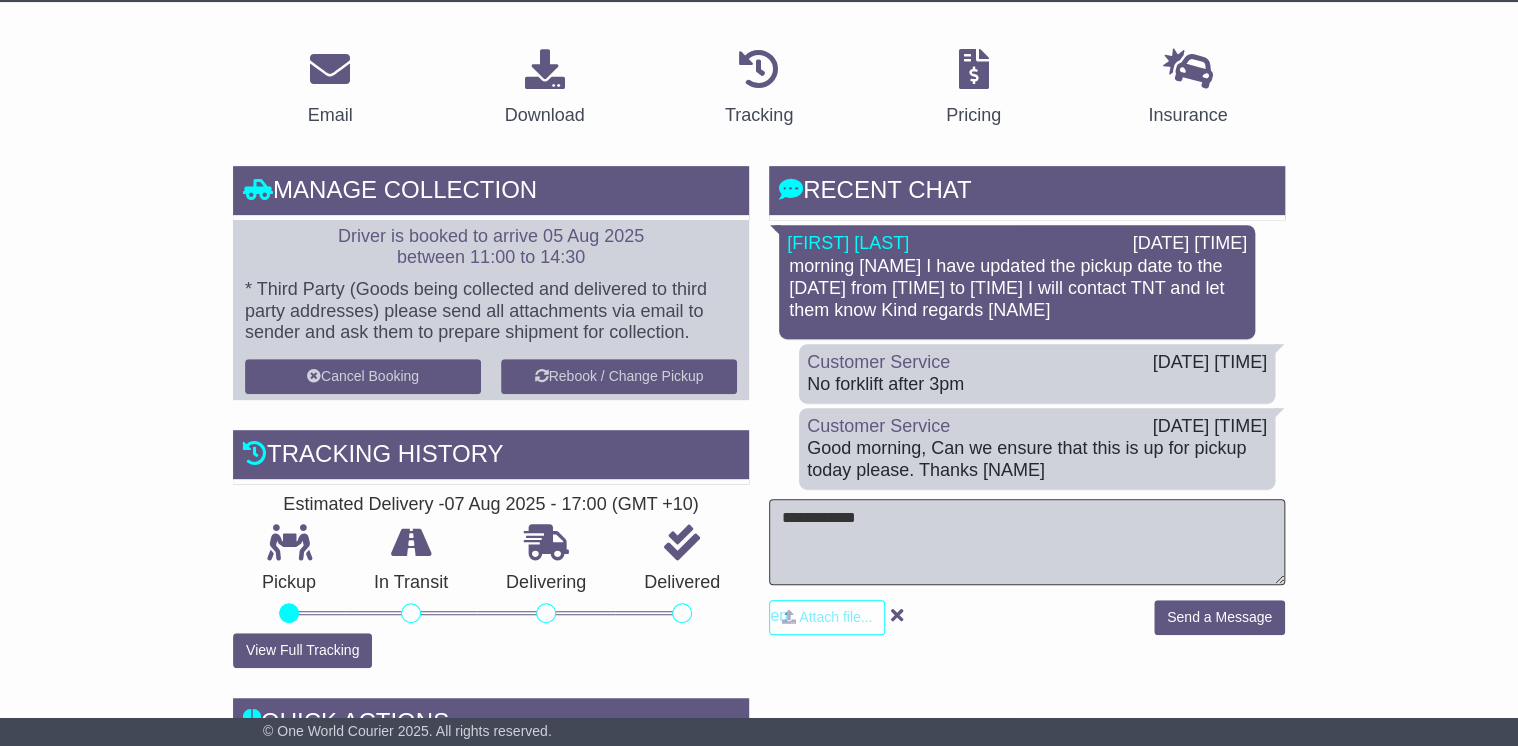 type on "**********" 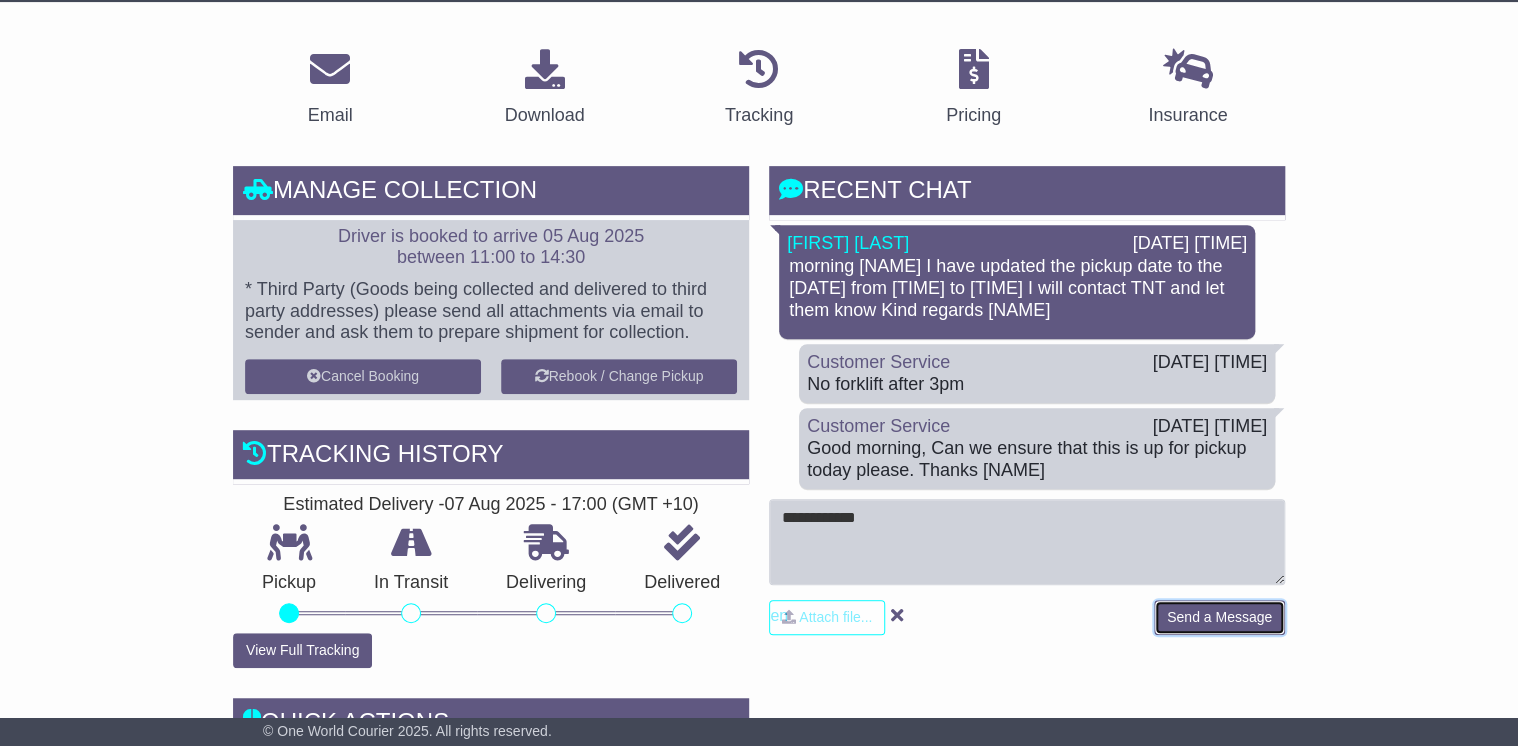 click on "Send a Message" at bounding box center (1219, 617) 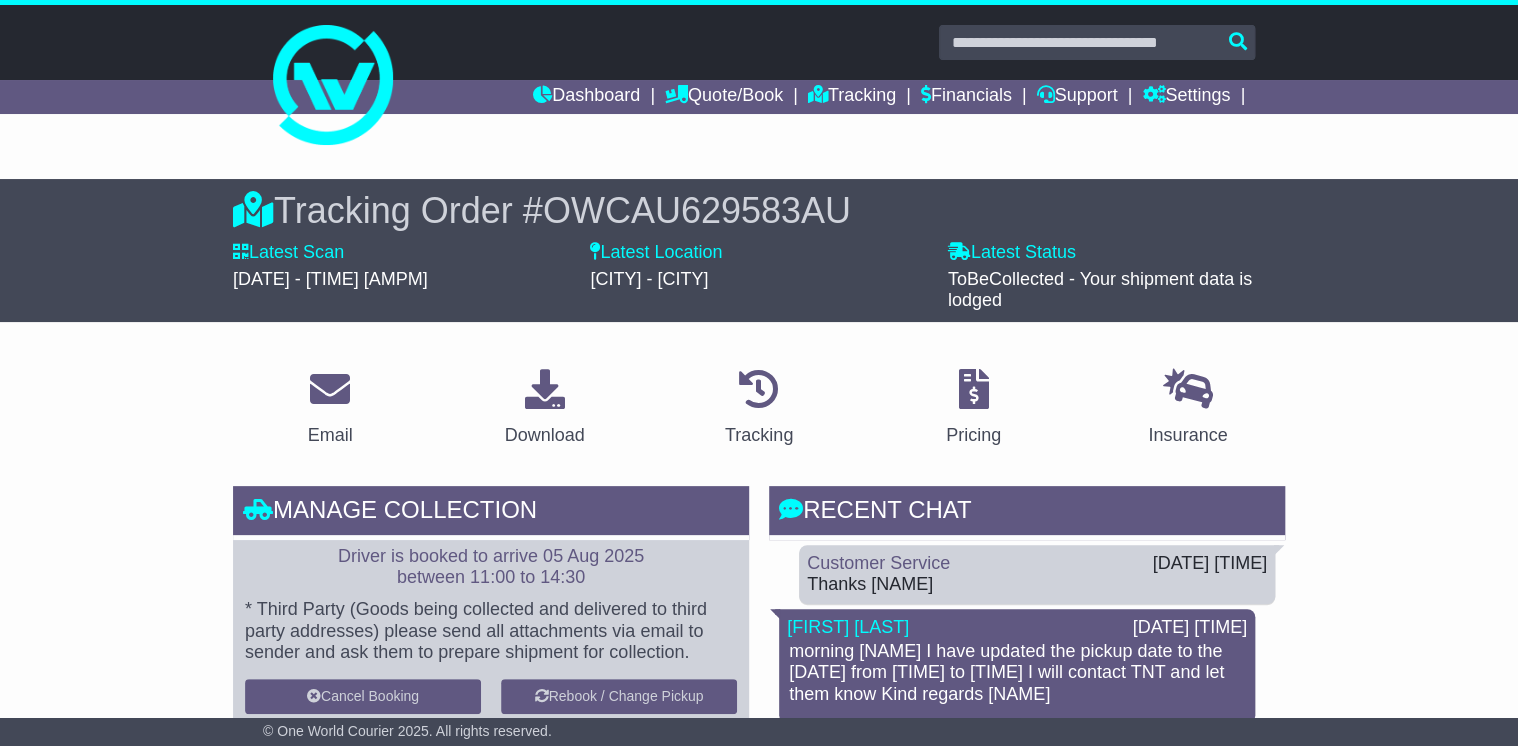 scroll, scrollTop: 0, scrollLeft: 0, axis: both 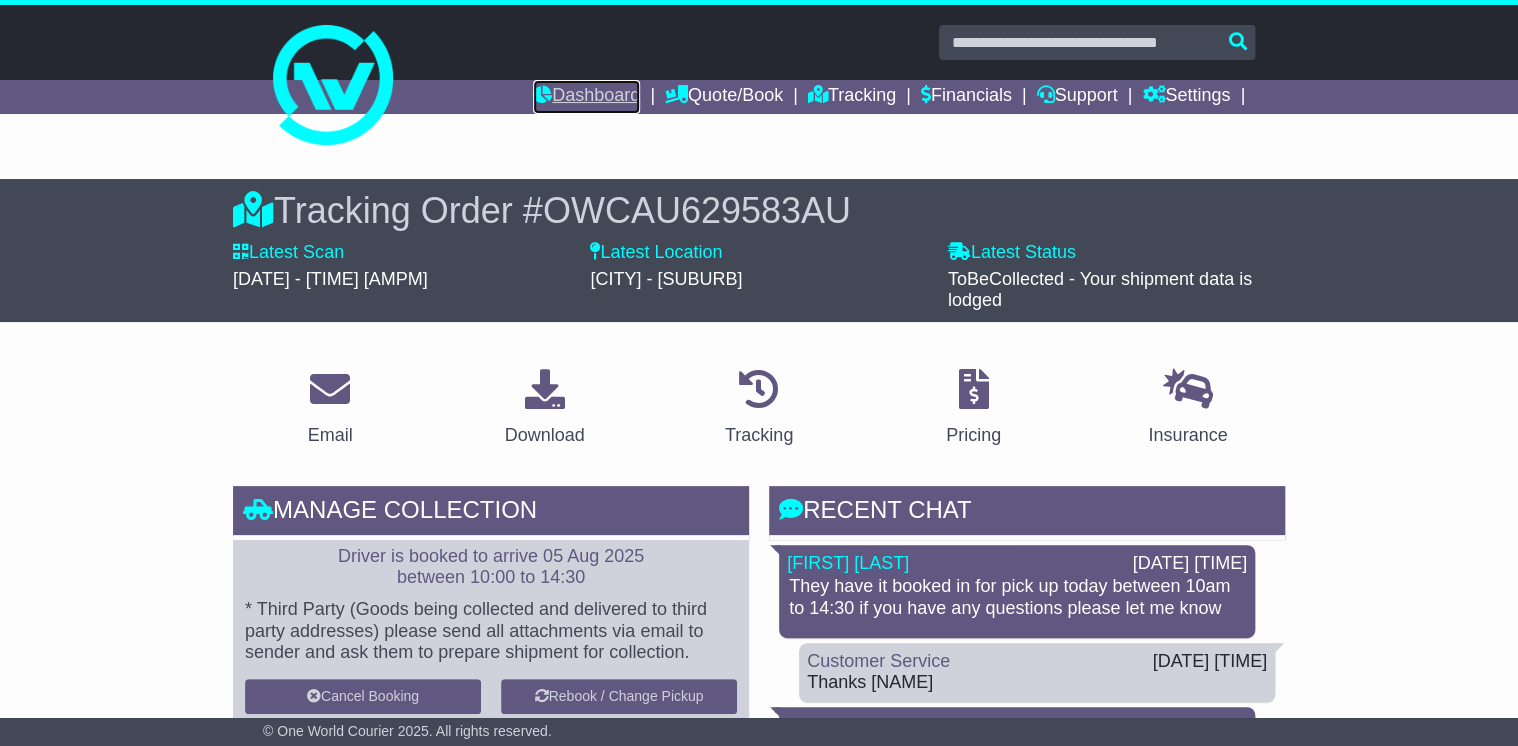 click on "Dashboard" at bounding box center (586, 97) 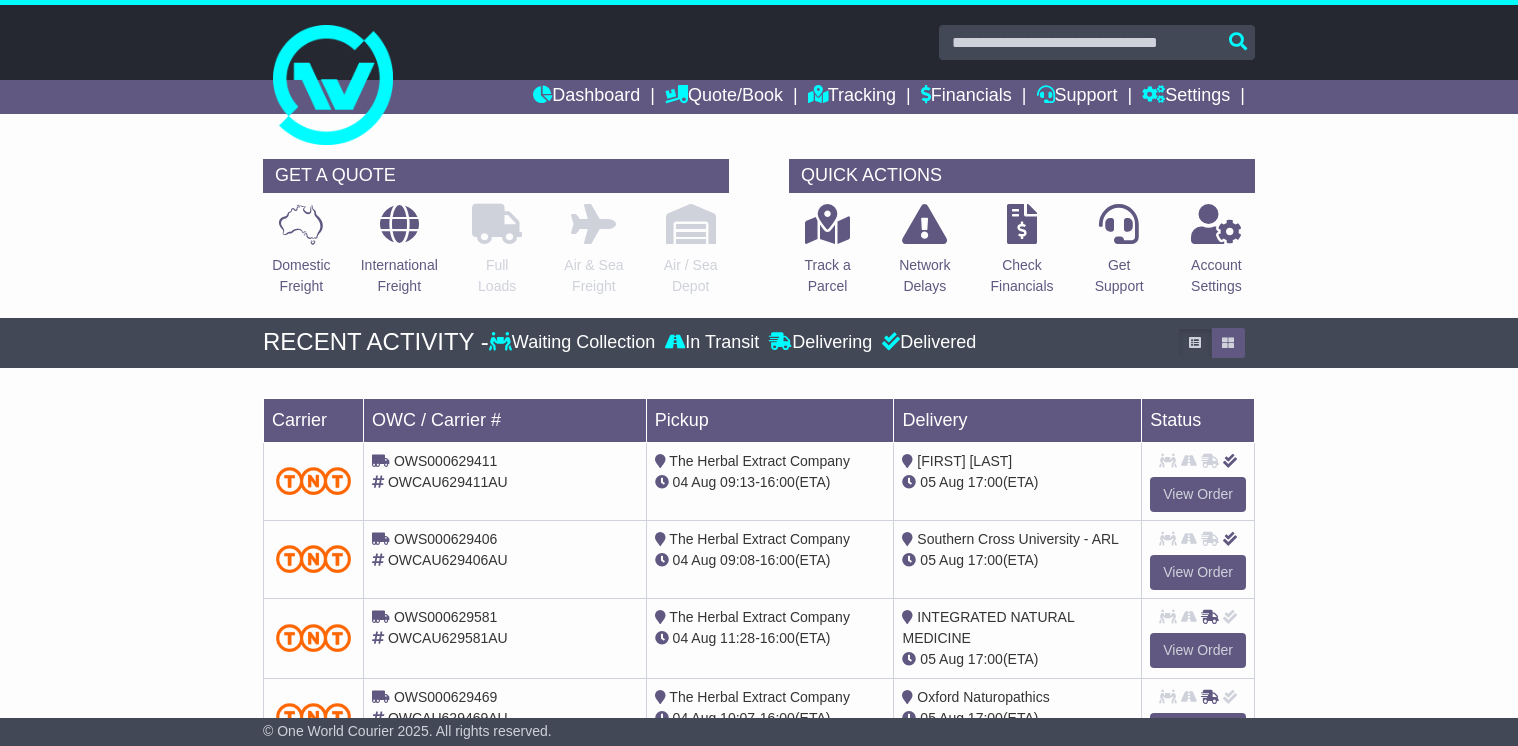 scroll, scrollTop: 0, scrollLeft: 0, axis: both 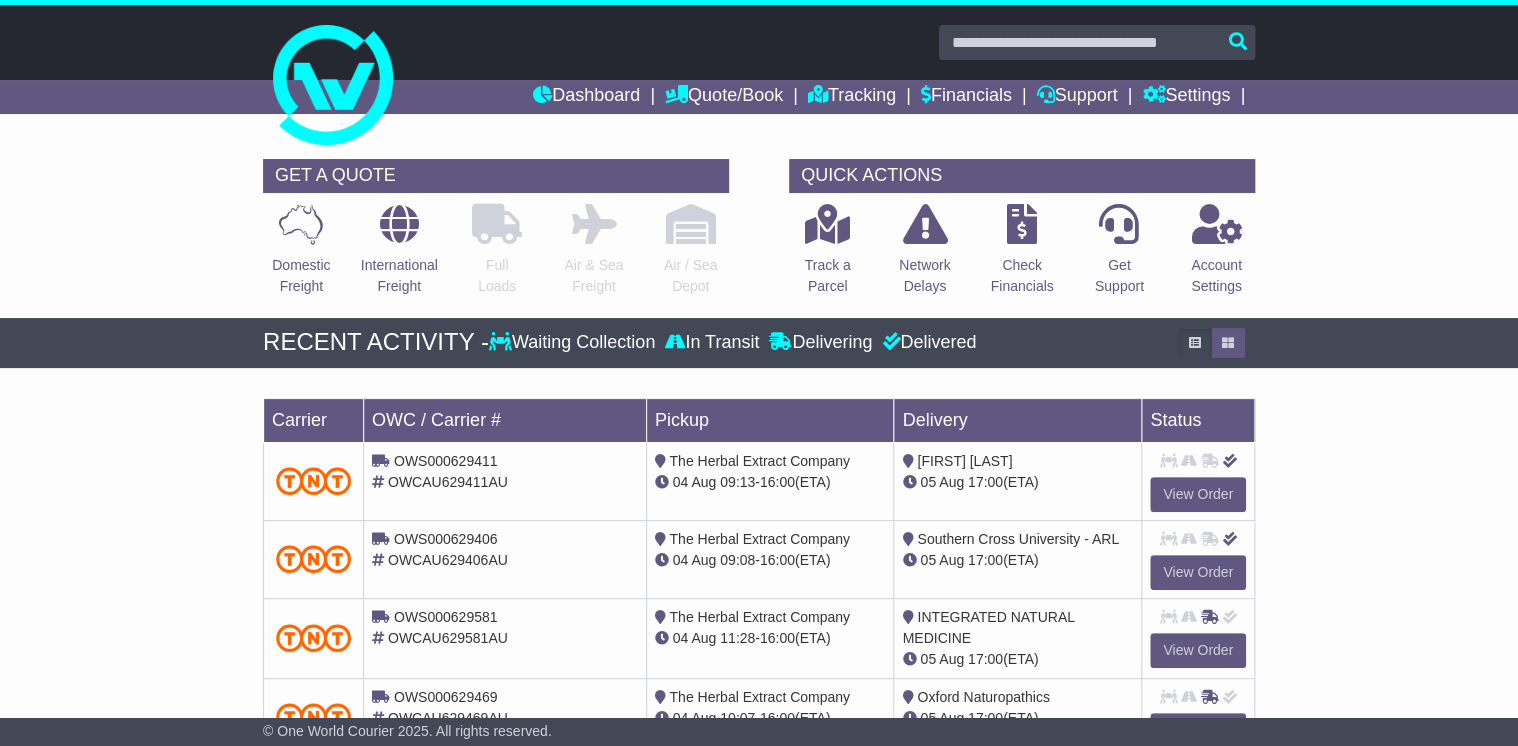 click at bounding box center (1097, 42) 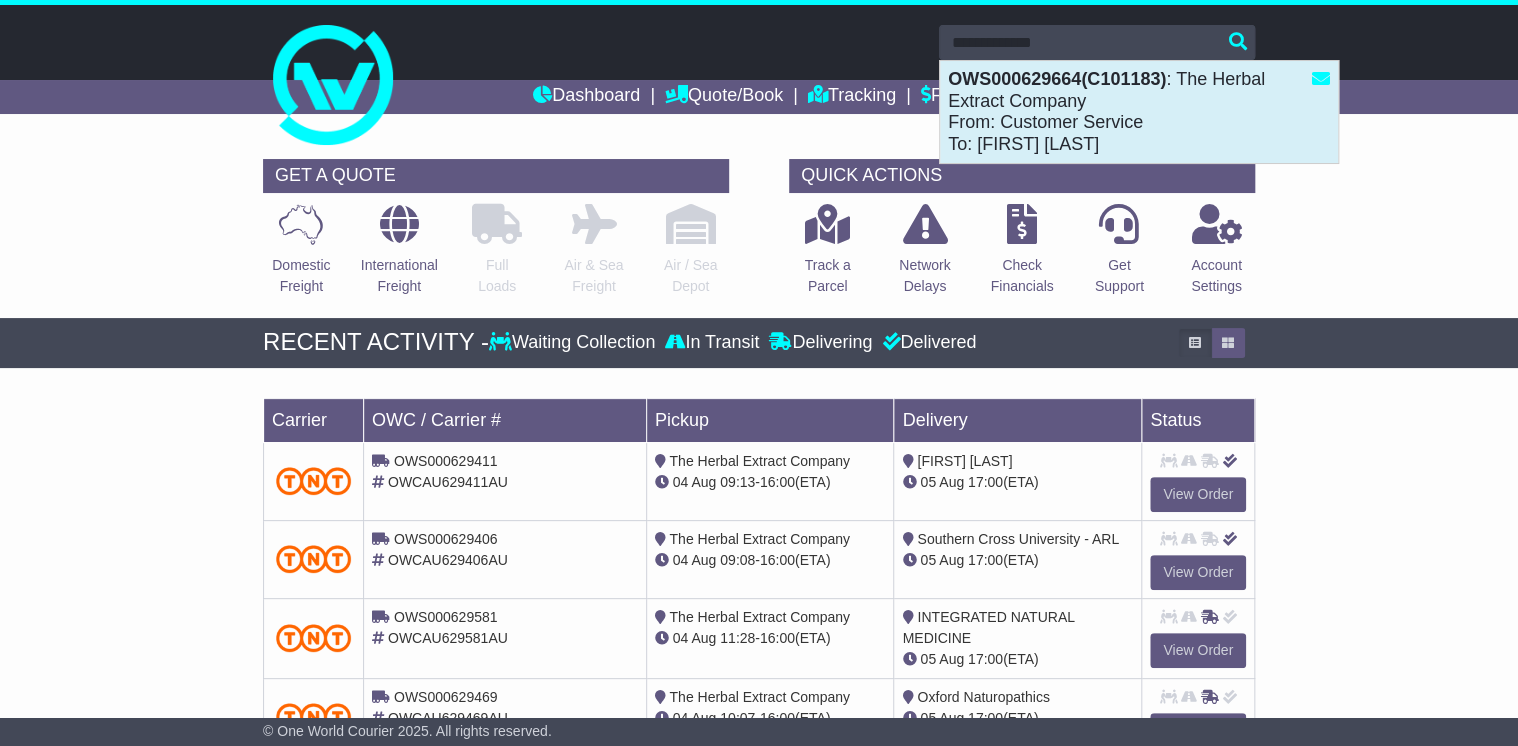click on "OWS000629664(C101183) : The Herbal Extract Company From: Customer Service To: ADAM PINCUS" at bounding box center [1139, 112] 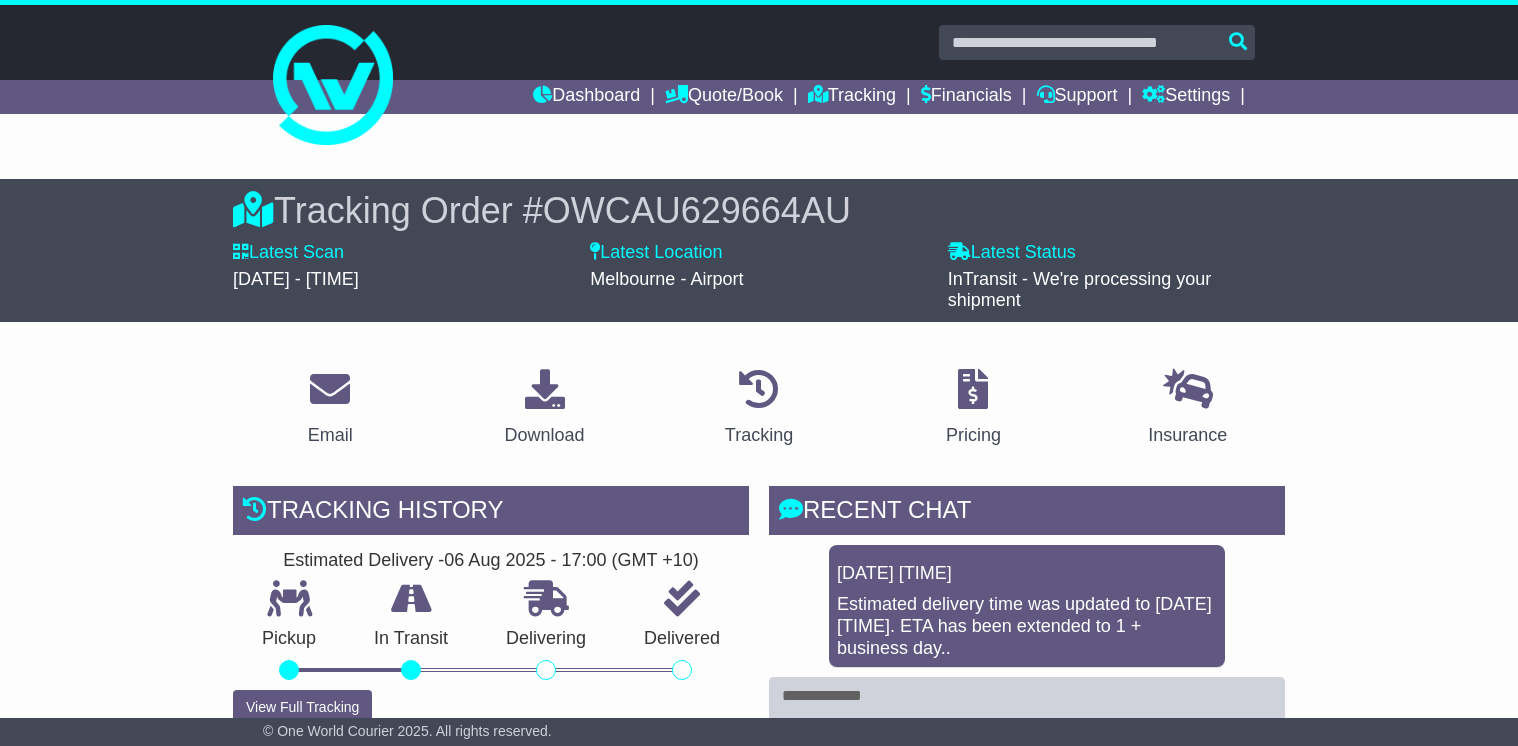 scroll, scrollTop: 0, scrollLeft: 0, axis: both 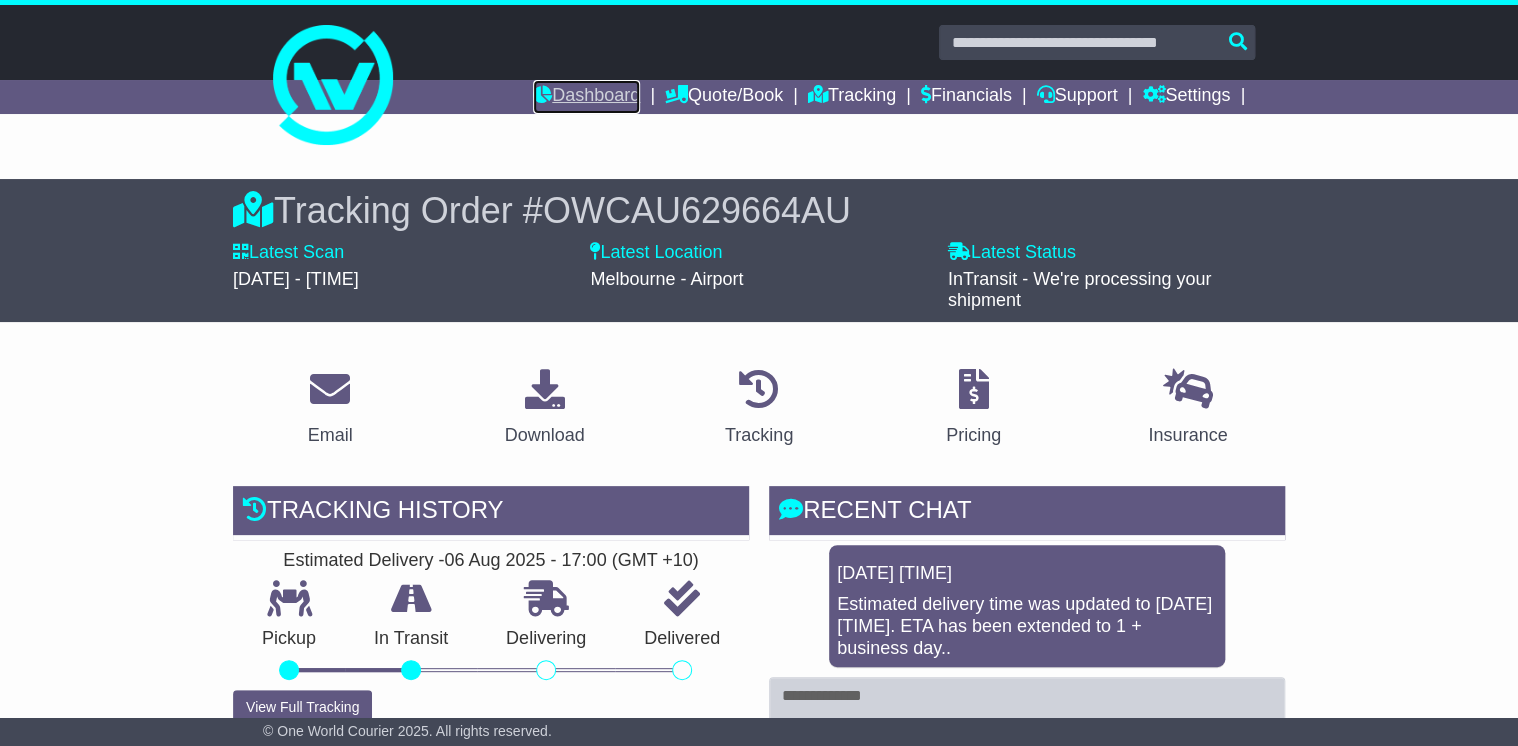 click on "Dashboard" at bounding box center [586, 97] 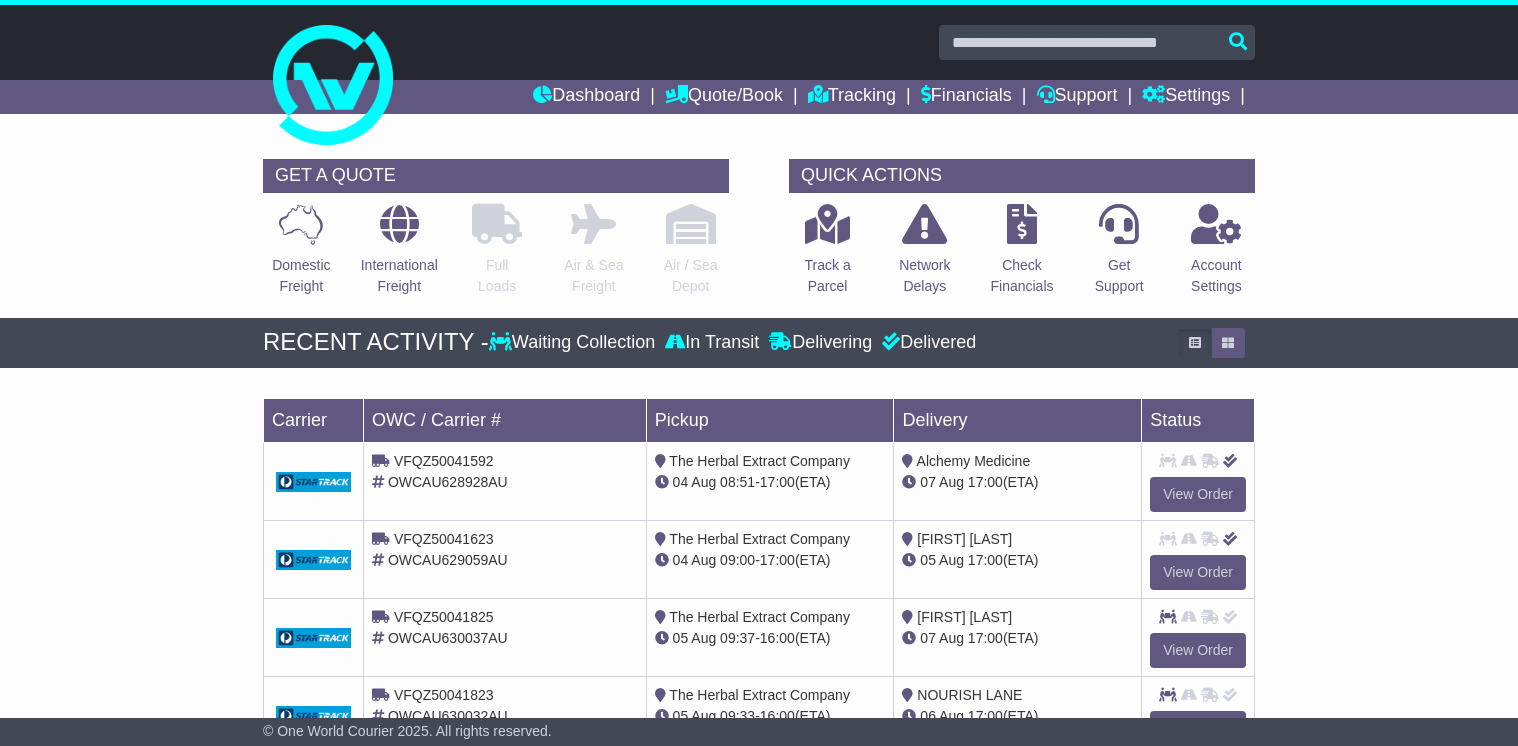 scroll, scrollTop: 0, scrollLeft: 0, axis: both 